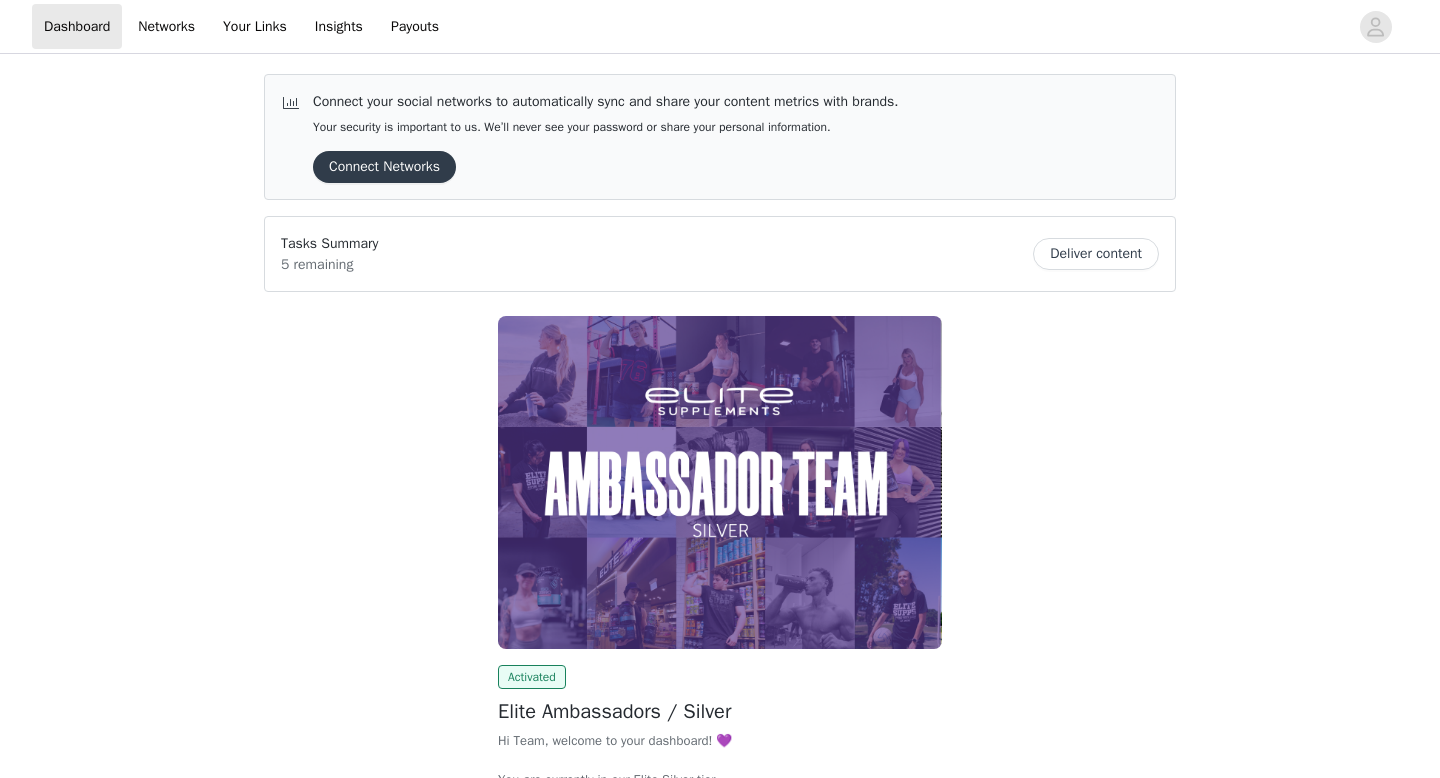 scroll, scrollTop: 0, scrollLeft: 0, axis: both 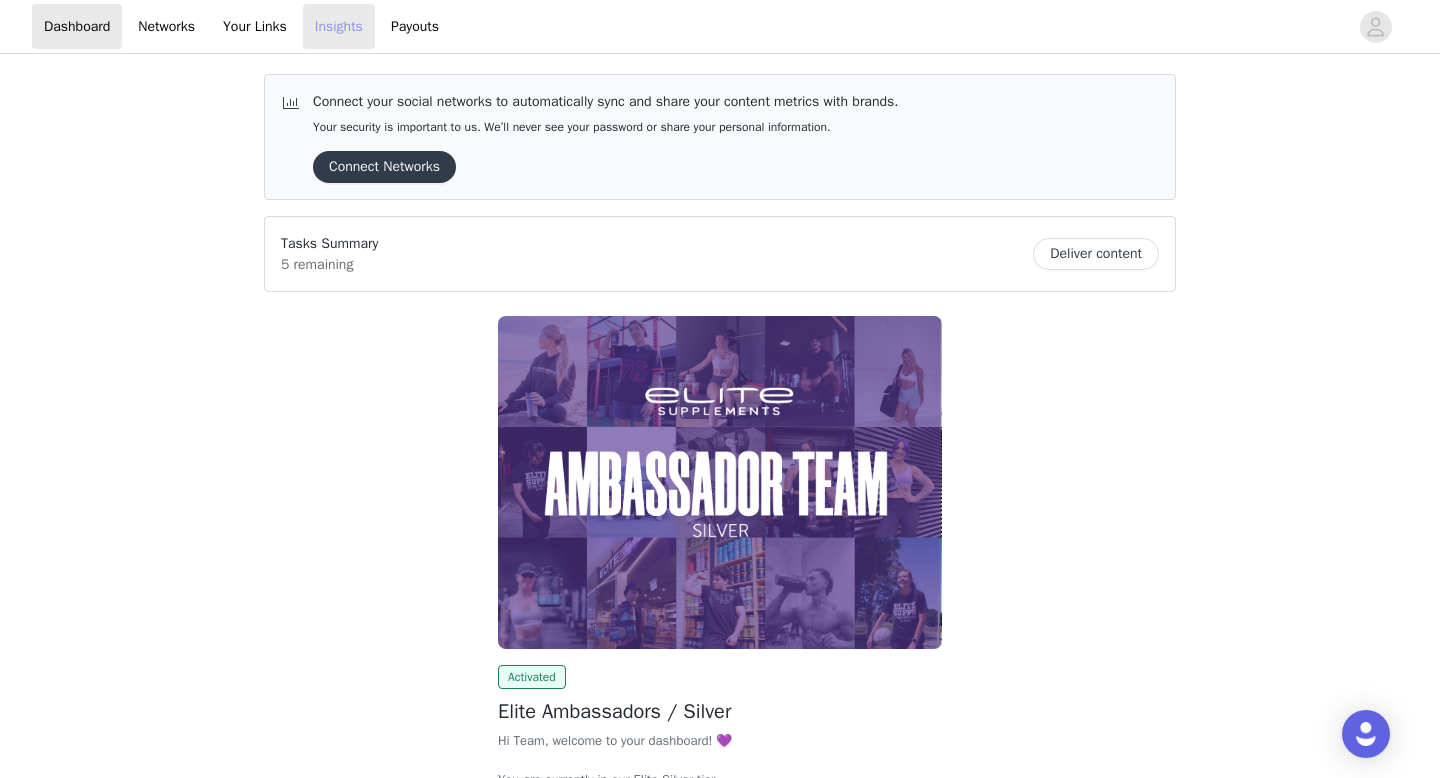 click on "Insights" at bounding box center (339, 26) 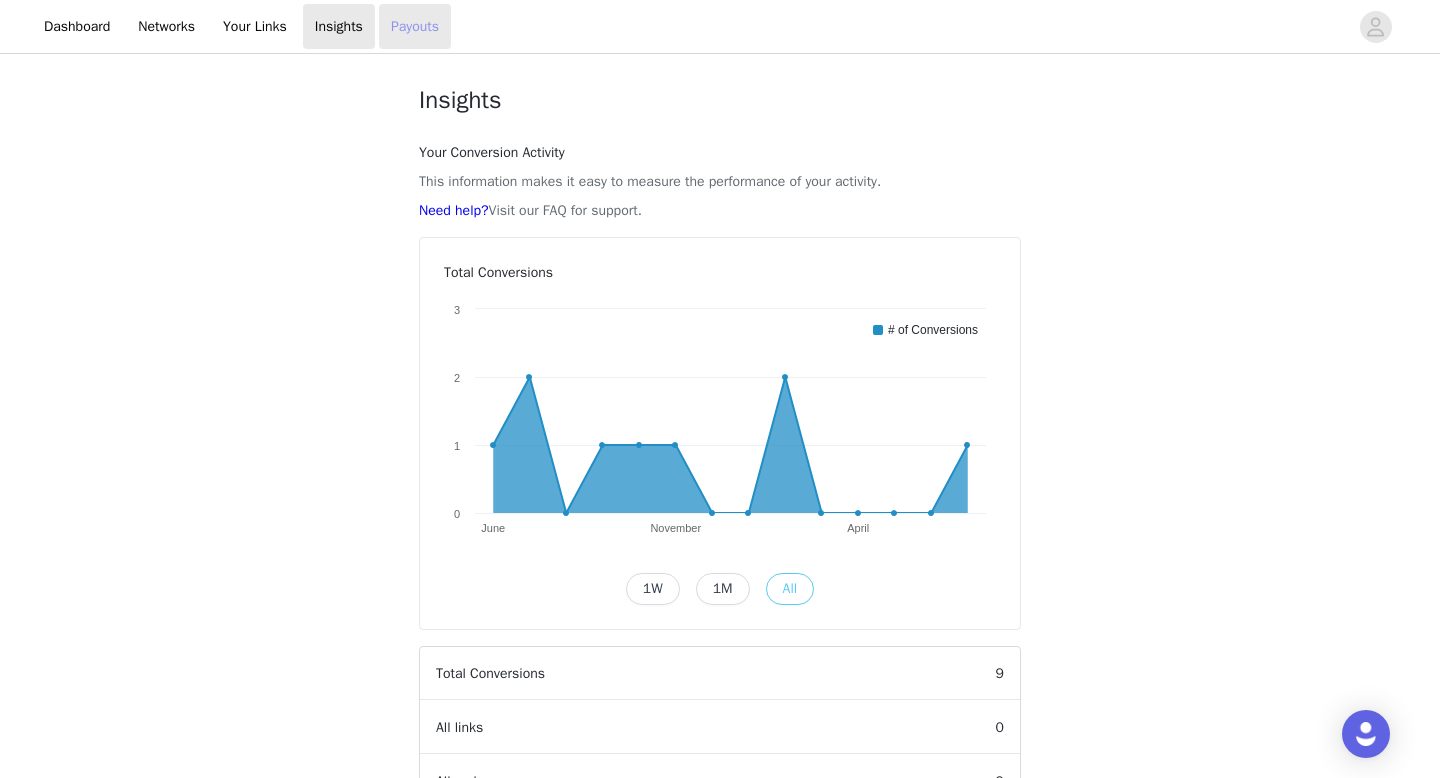click on "Payouts" at bounding box center [415, 26] 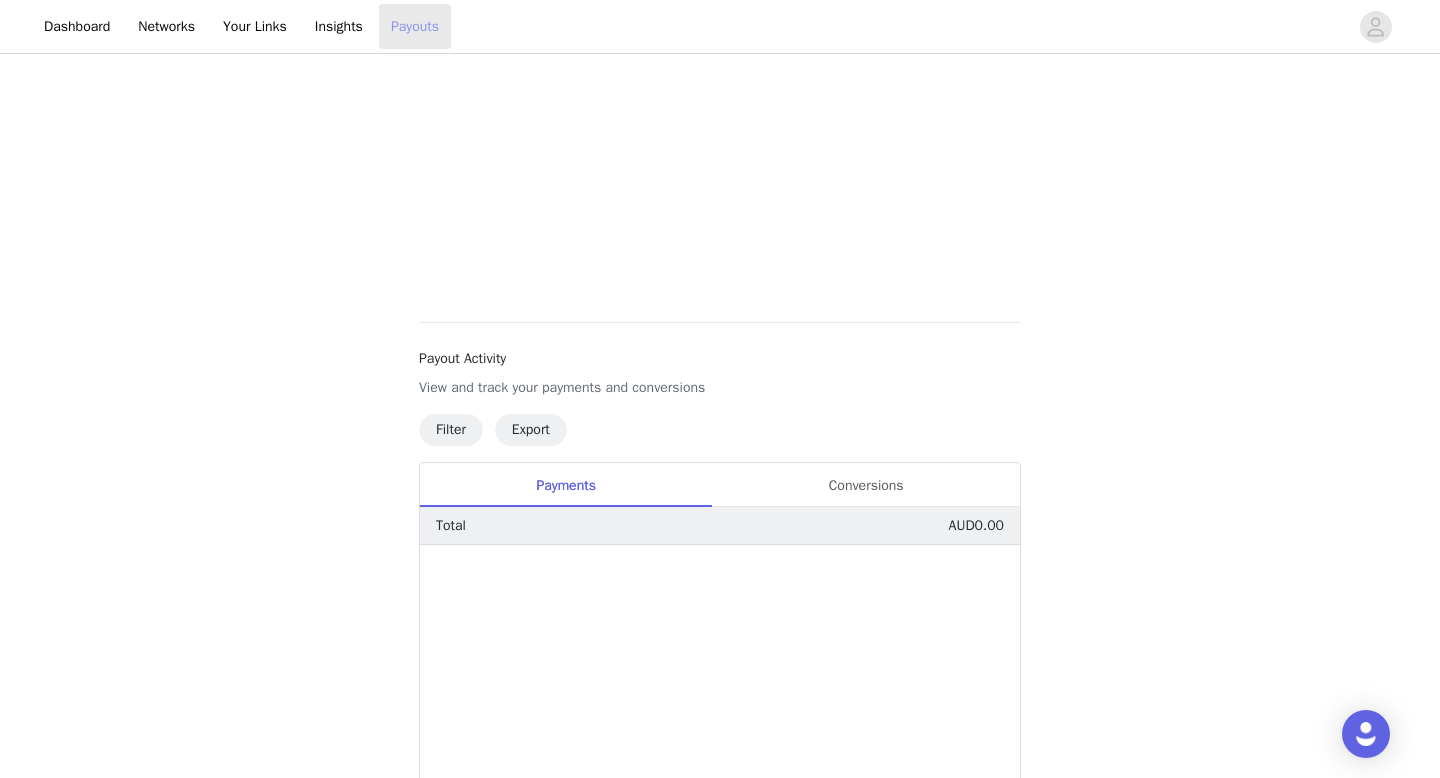 scroll, scrollTop: 485, scrollLeft: 0, axis: vertical 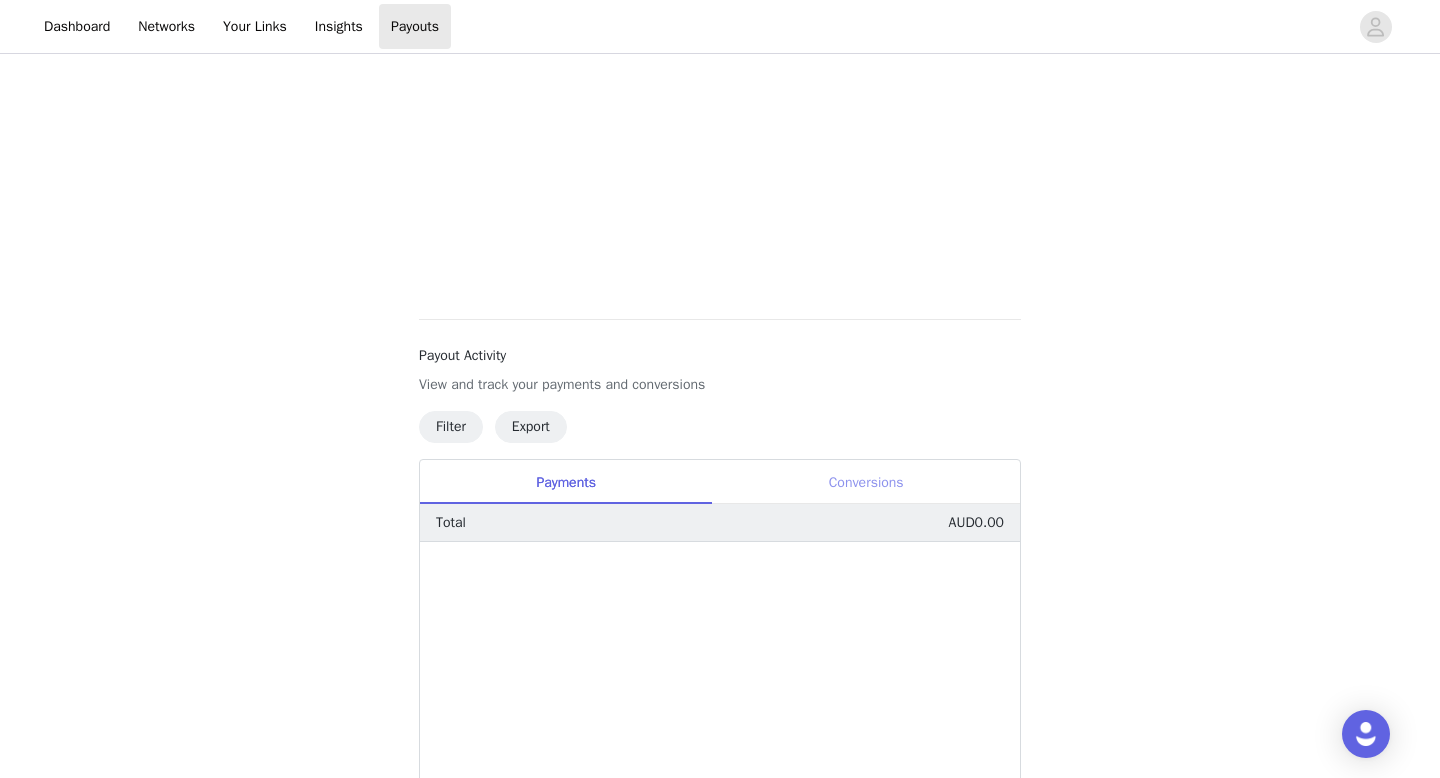 click on "Conversions" at bounding box center [866, 482] 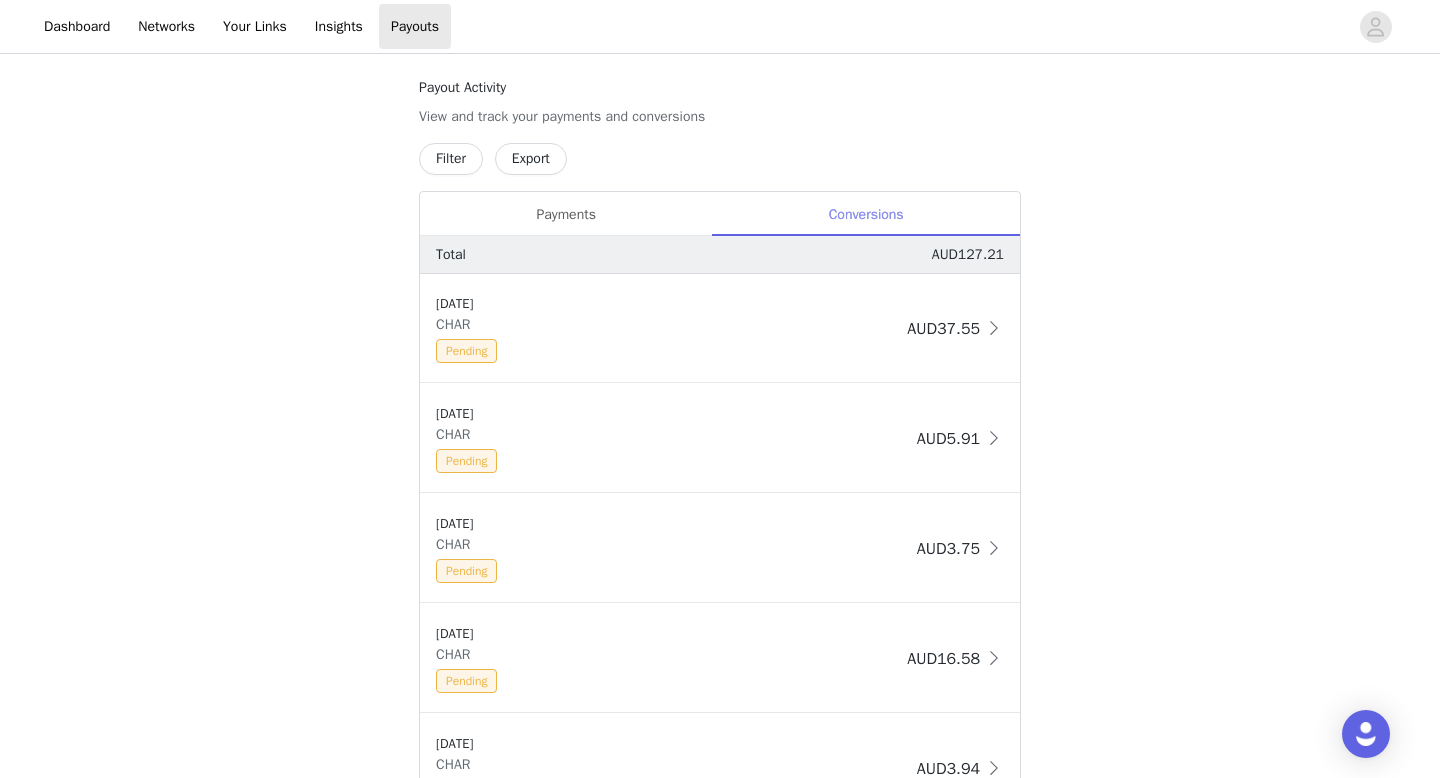 scroll, scrollTop: 731, scrollLeft: 0, axis: vertical 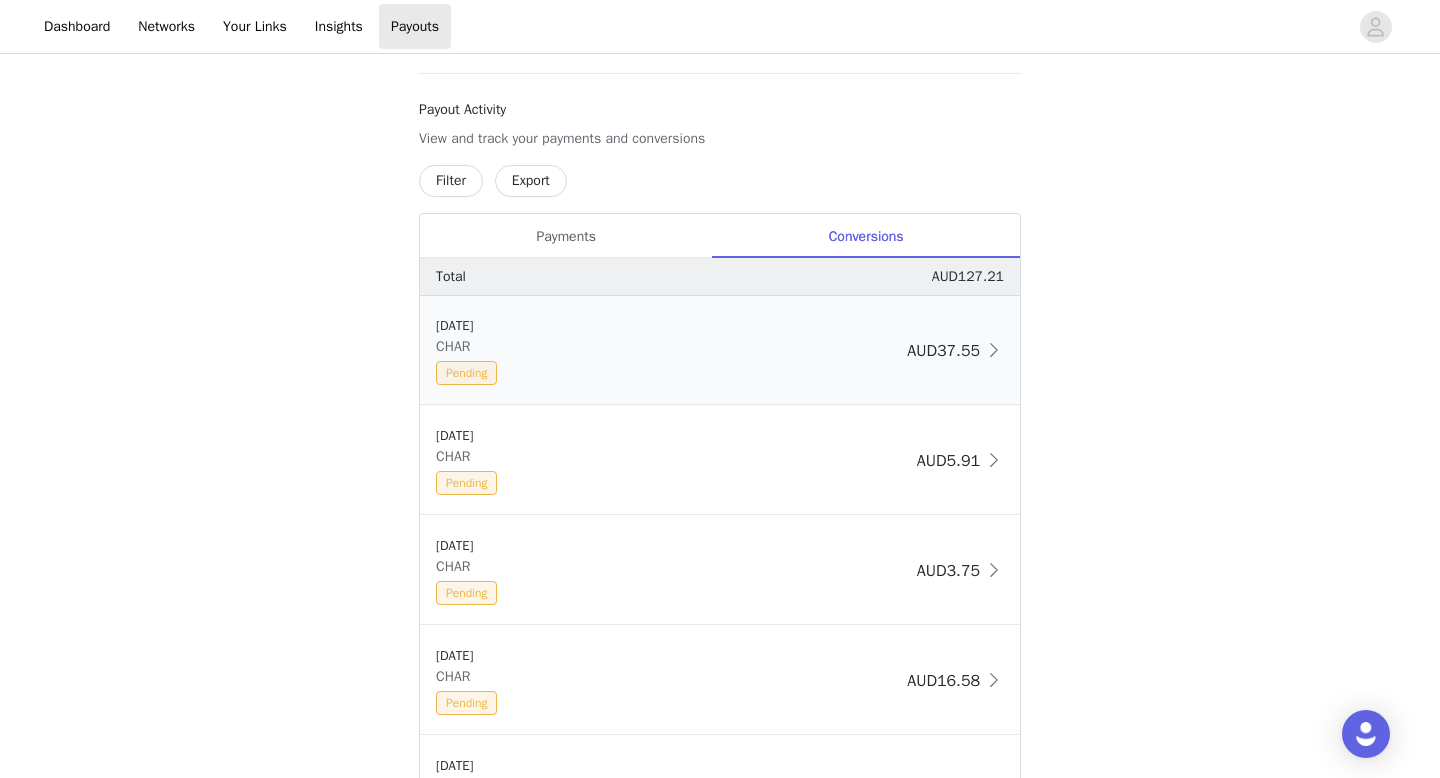 click on "[DATE]   CHAR   Pending" at bounding box center [667, 350] 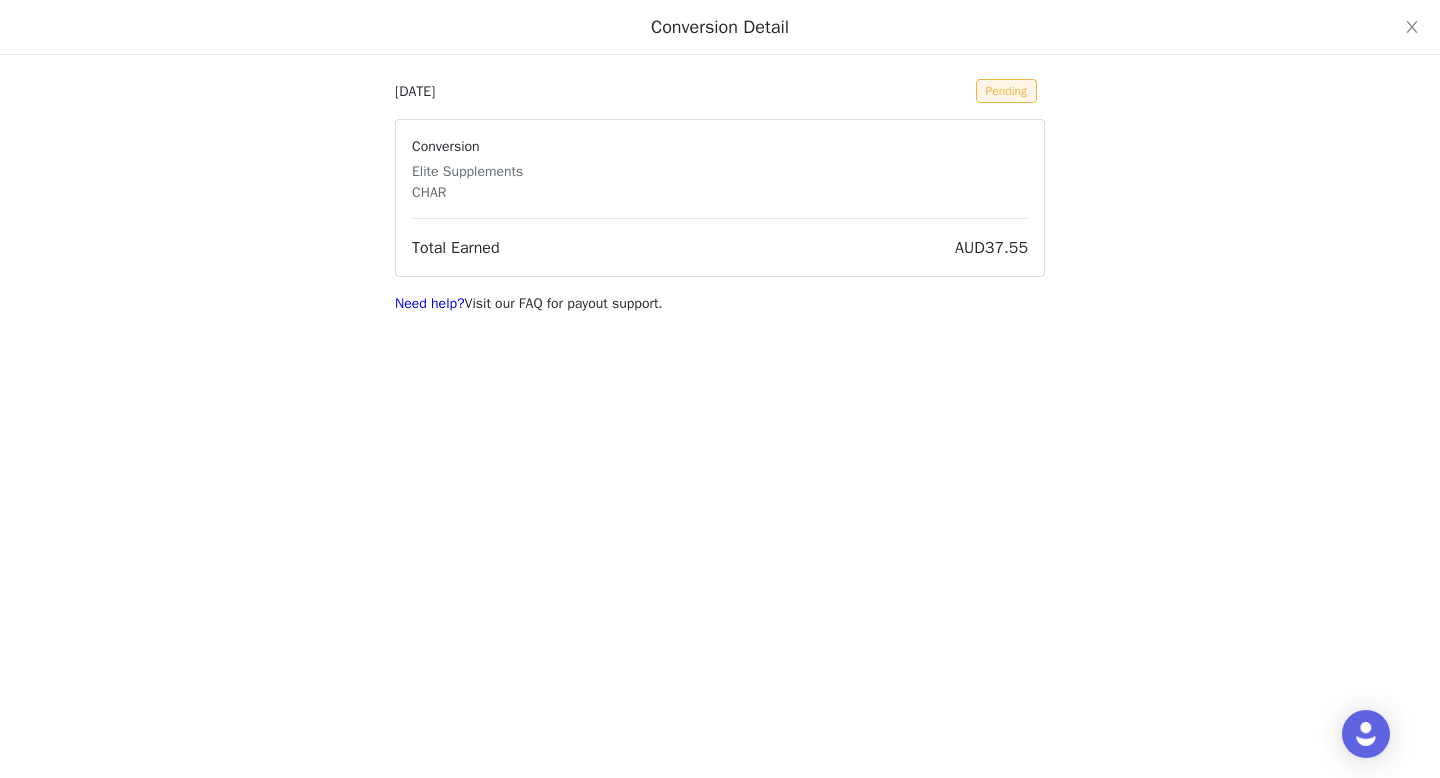 scroll, scrollTop: 0, scrollLeft: 0, axis: both 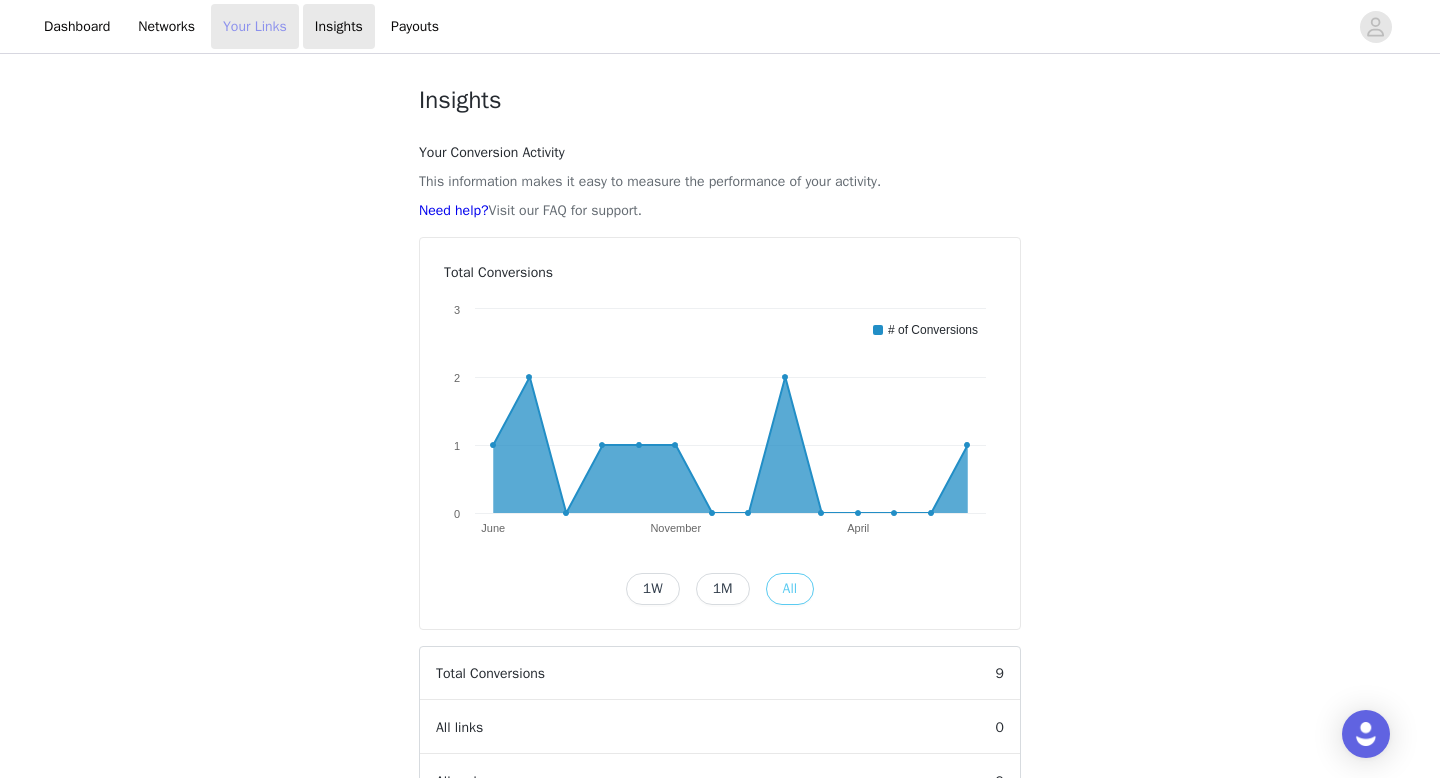 click on "Your Links" at bounding box center (255, 26) 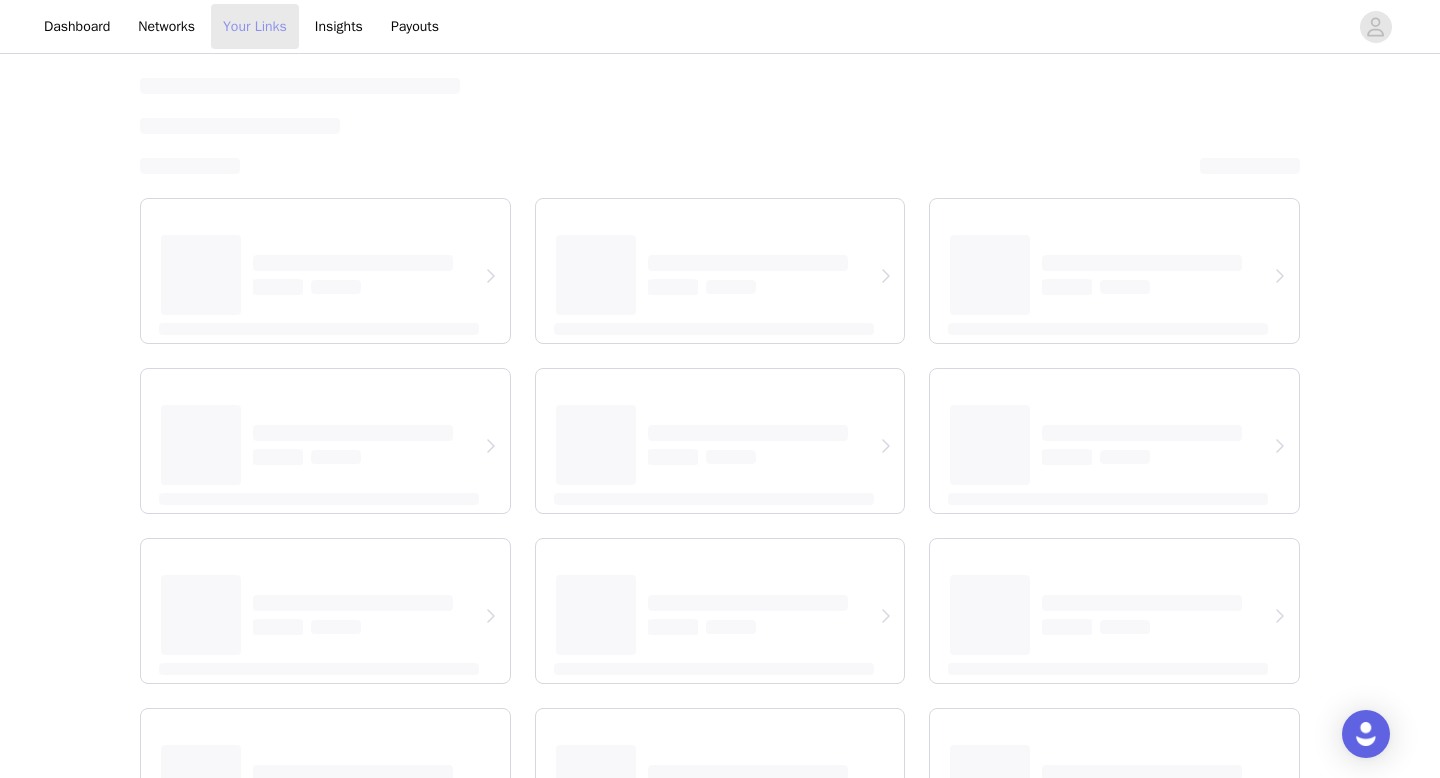 select on "12" 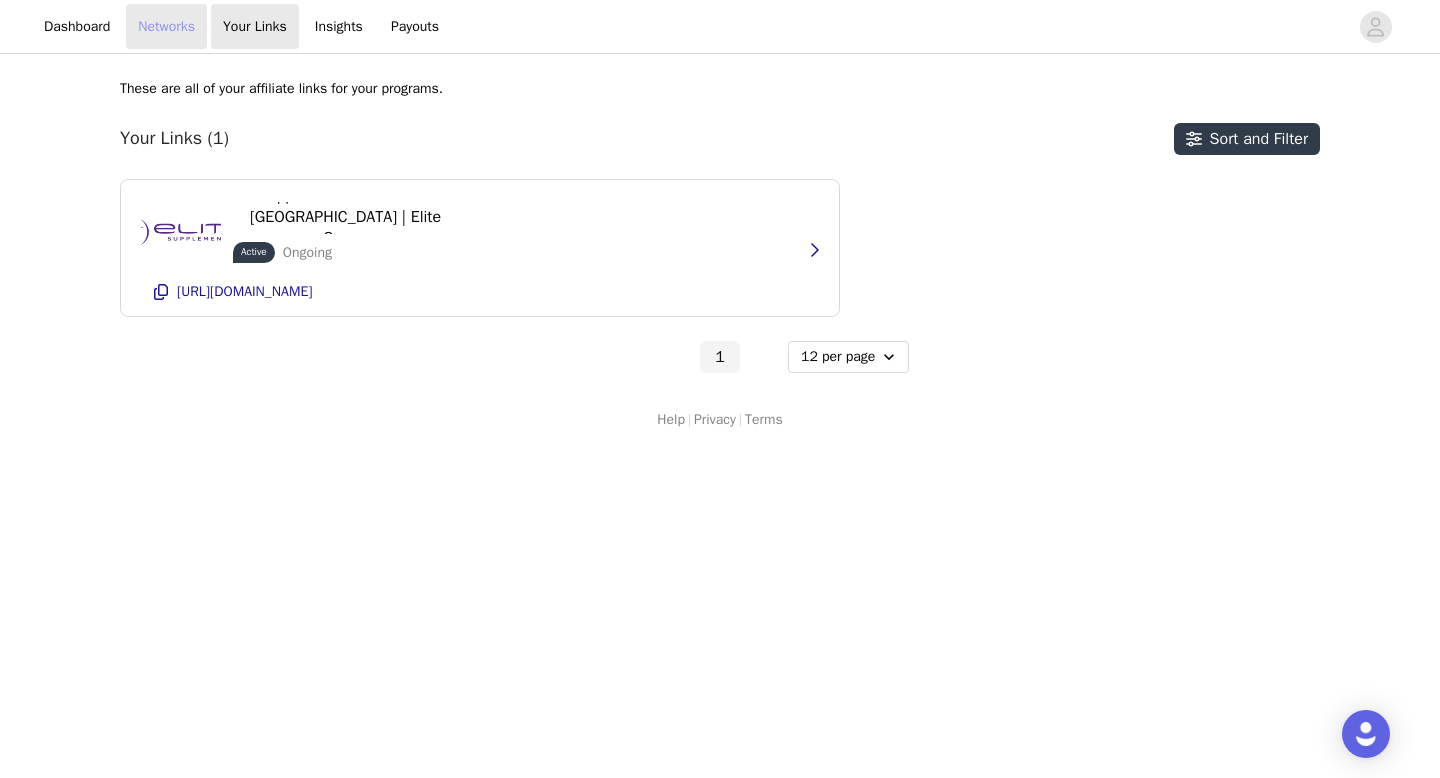 click on "Networks" at bounding box center [166, 26] 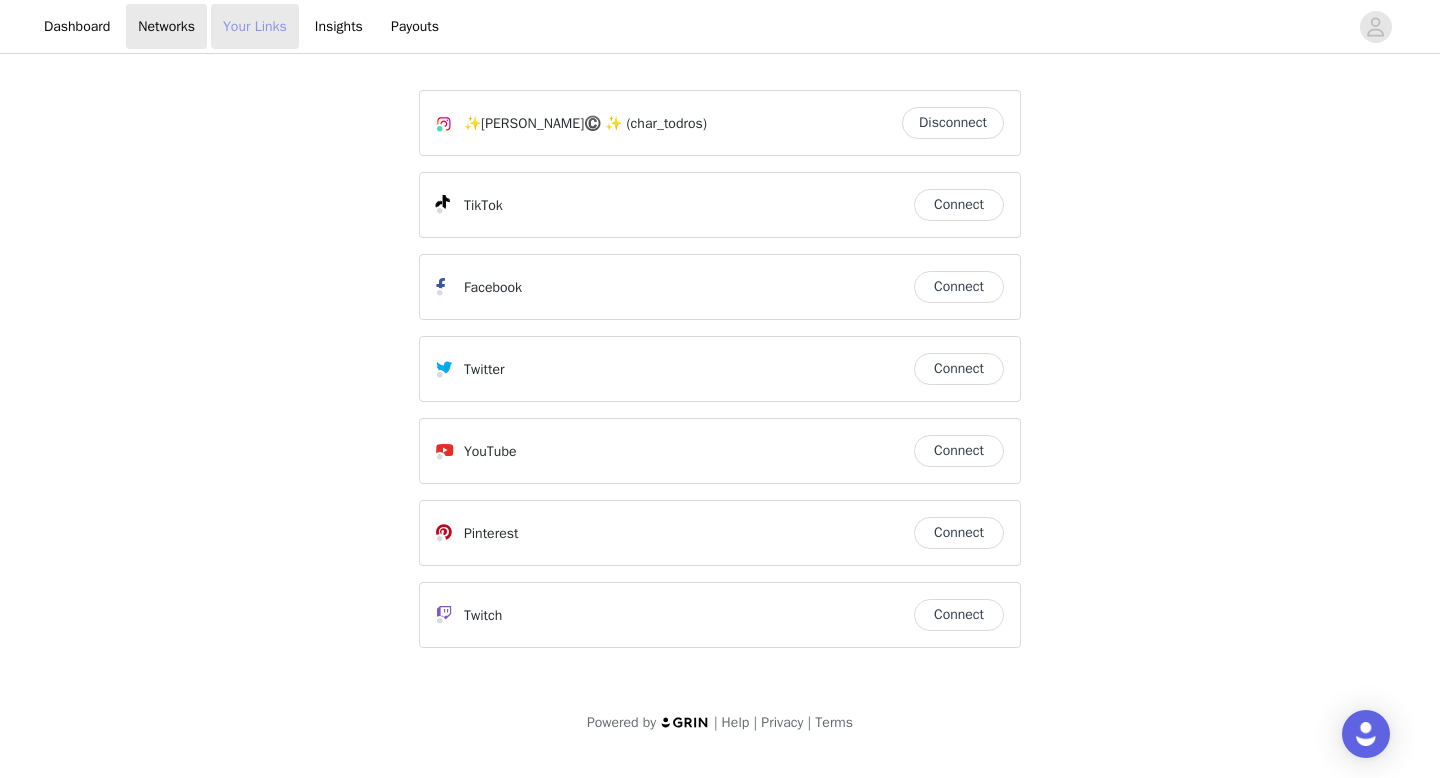 click on "Your Links" at bounding box center (255, 26) 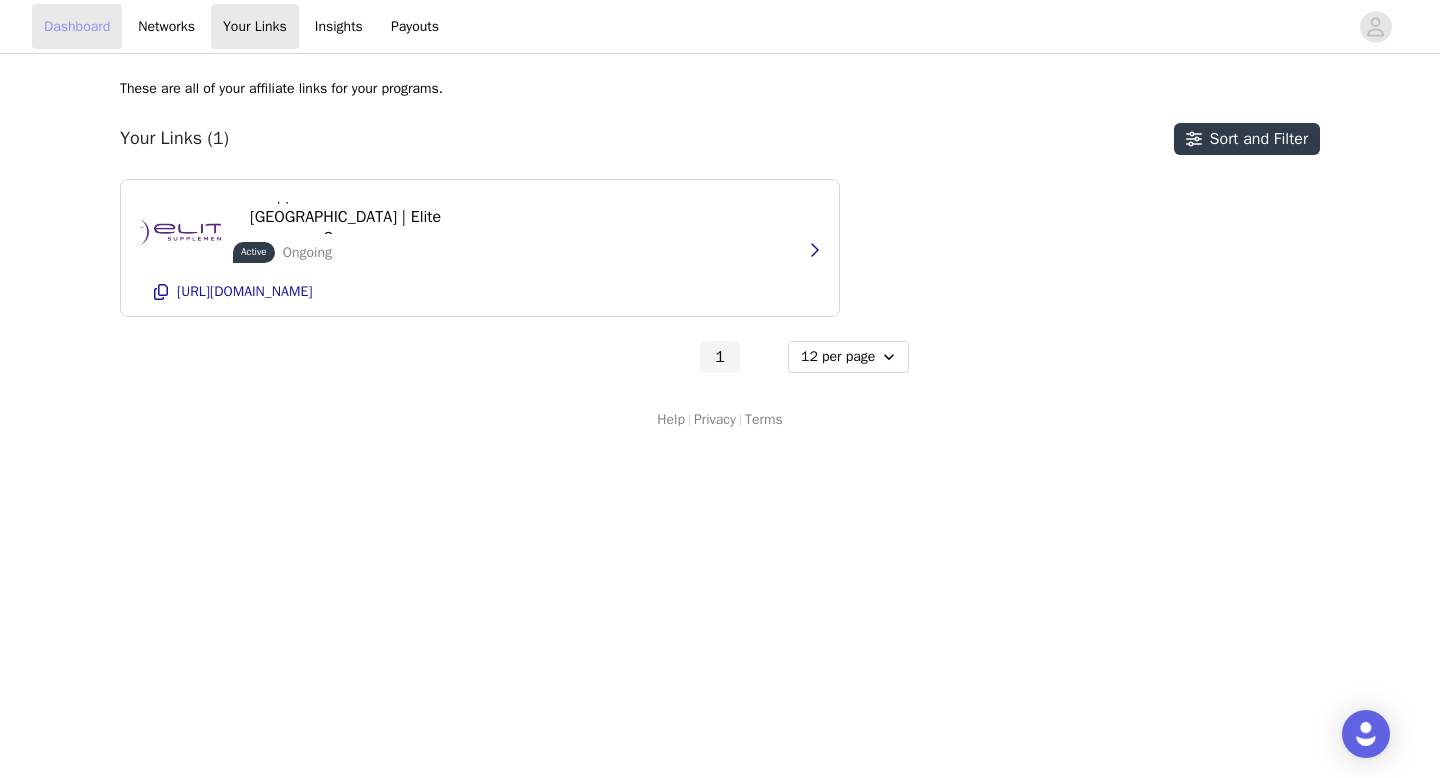 click on "Dashboard" at bounding box center (77, 26) 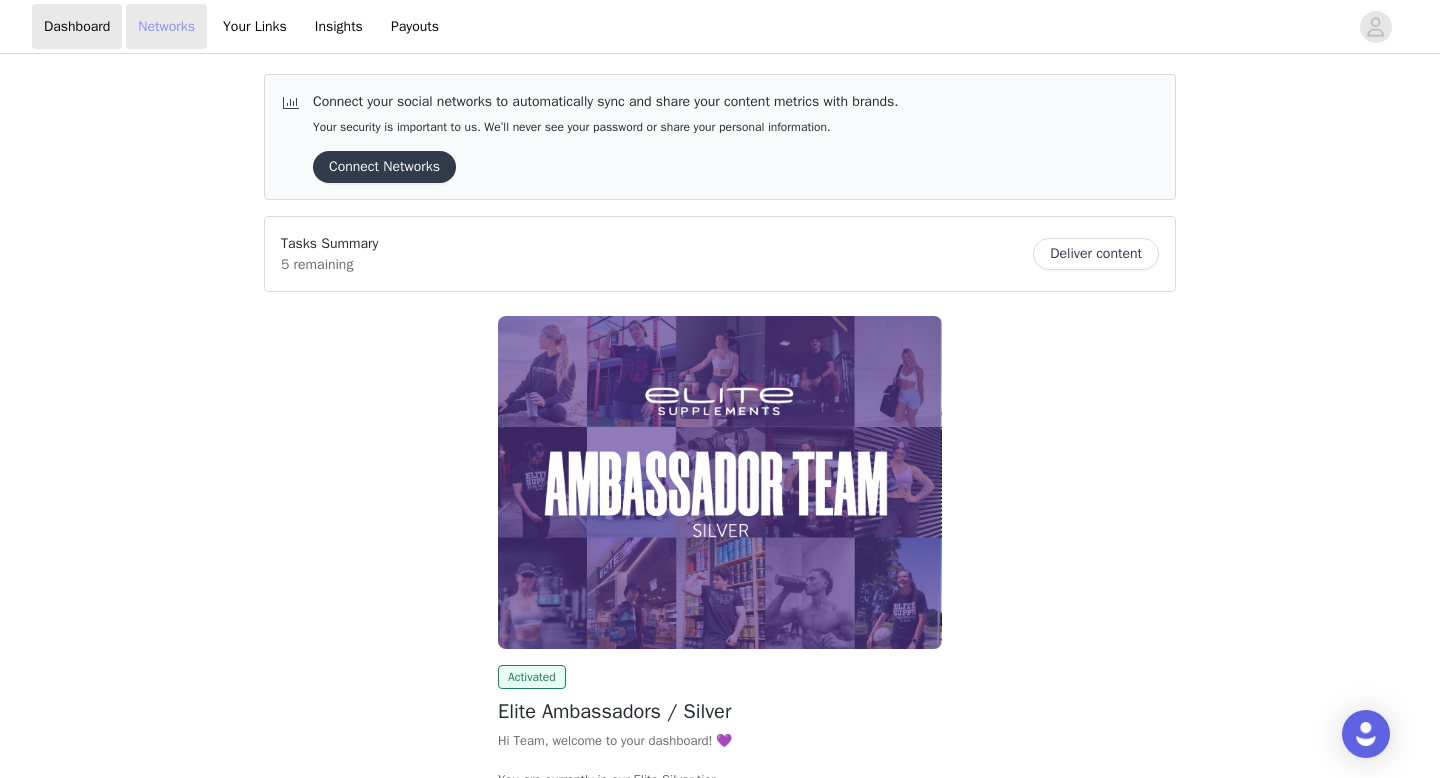 click on "Networks" at bounding box center (166, 26) 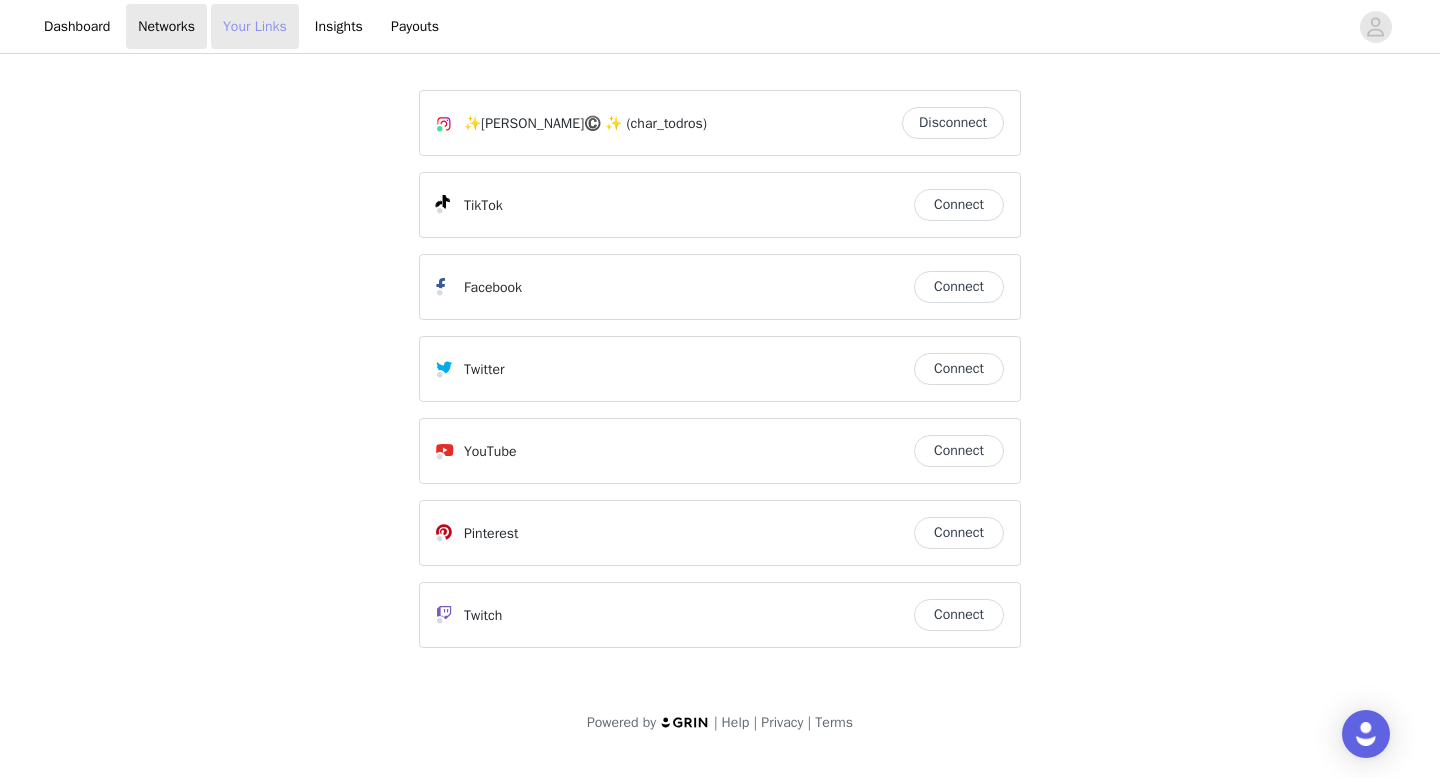 click on "Your Links" at bounding box center (255, 26) 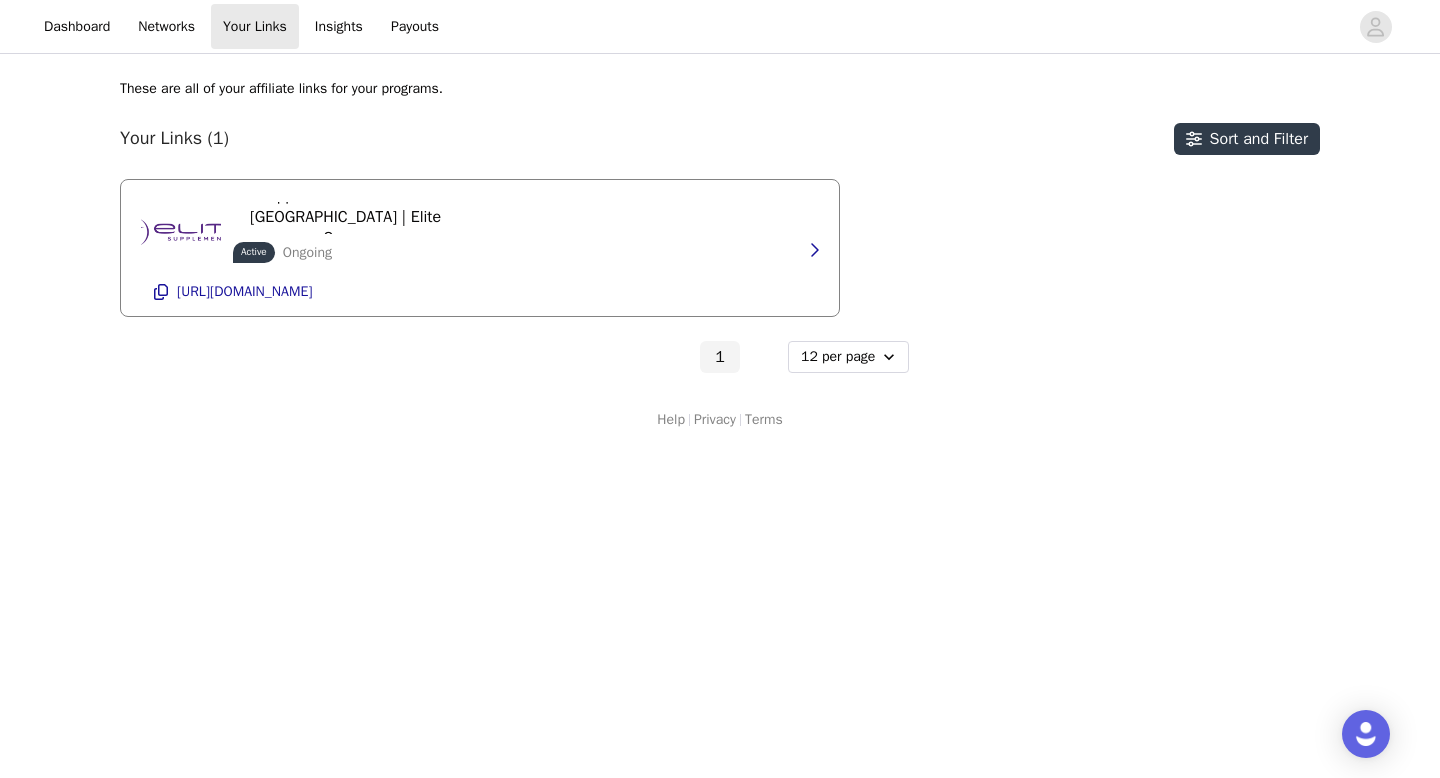 click on "Supplement Store Online [GEOGRAPHIC_DATA] | Elite Supps Active Ongoing [URL][DOMAIN_NAME]" at bounding box center [480, 248] 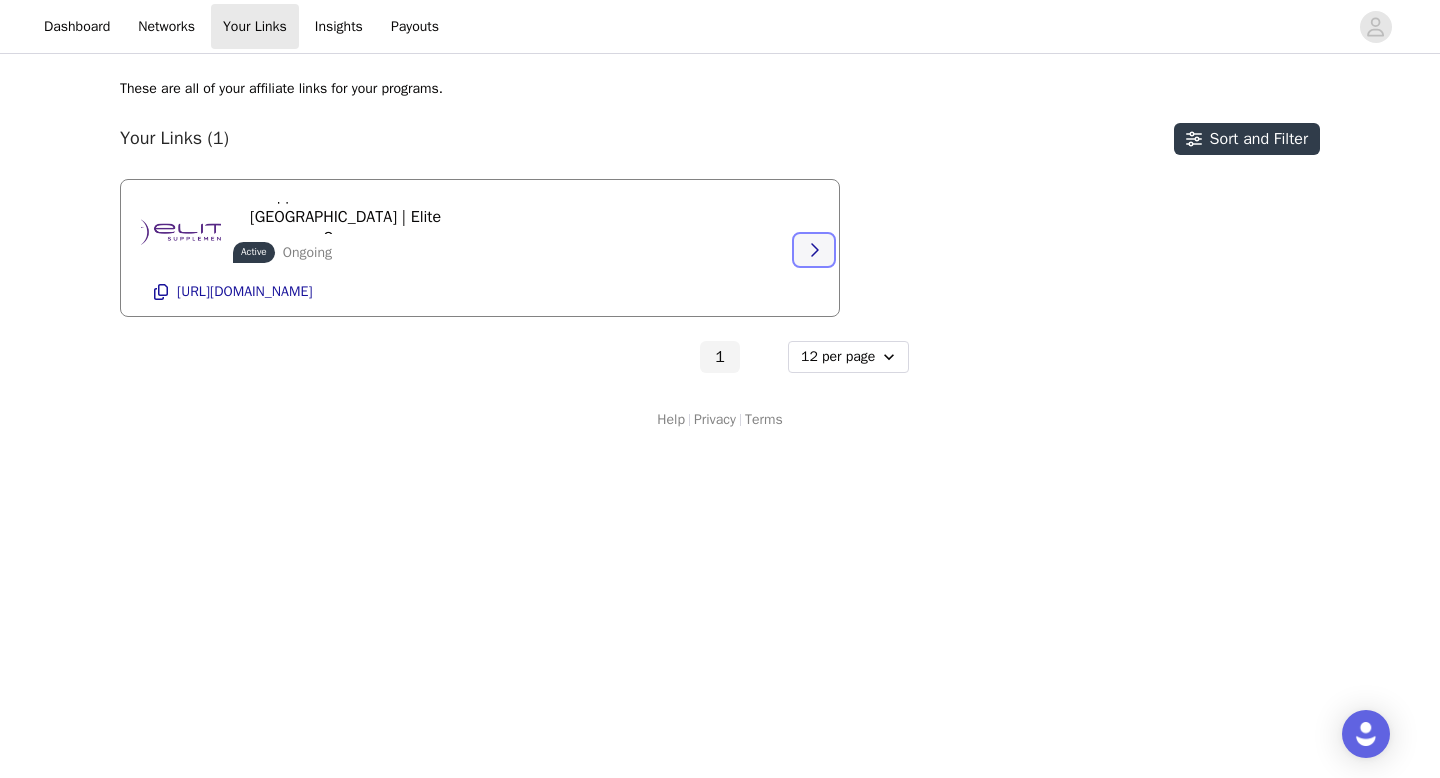 click 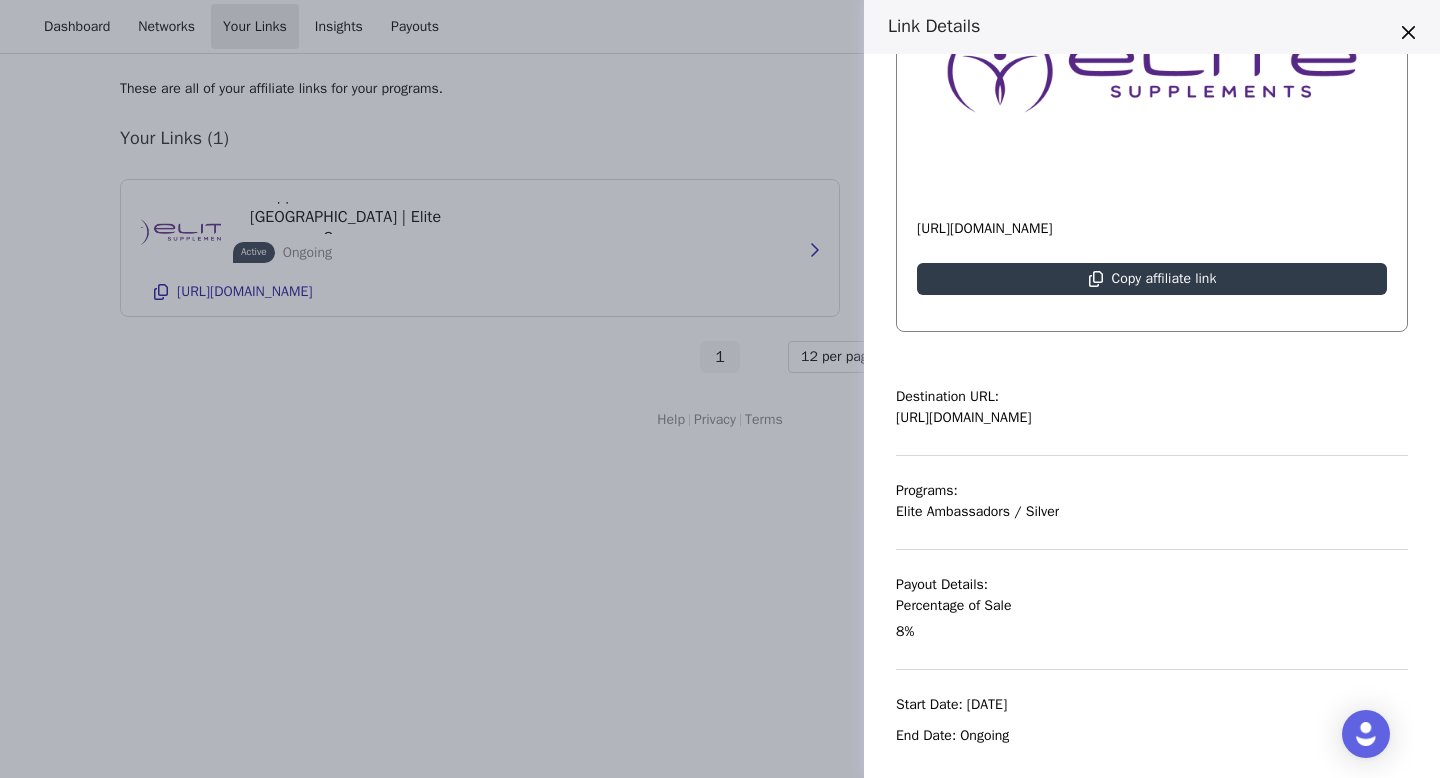scroll, scrollTop: 0, scrollLeft: 0, axis: both 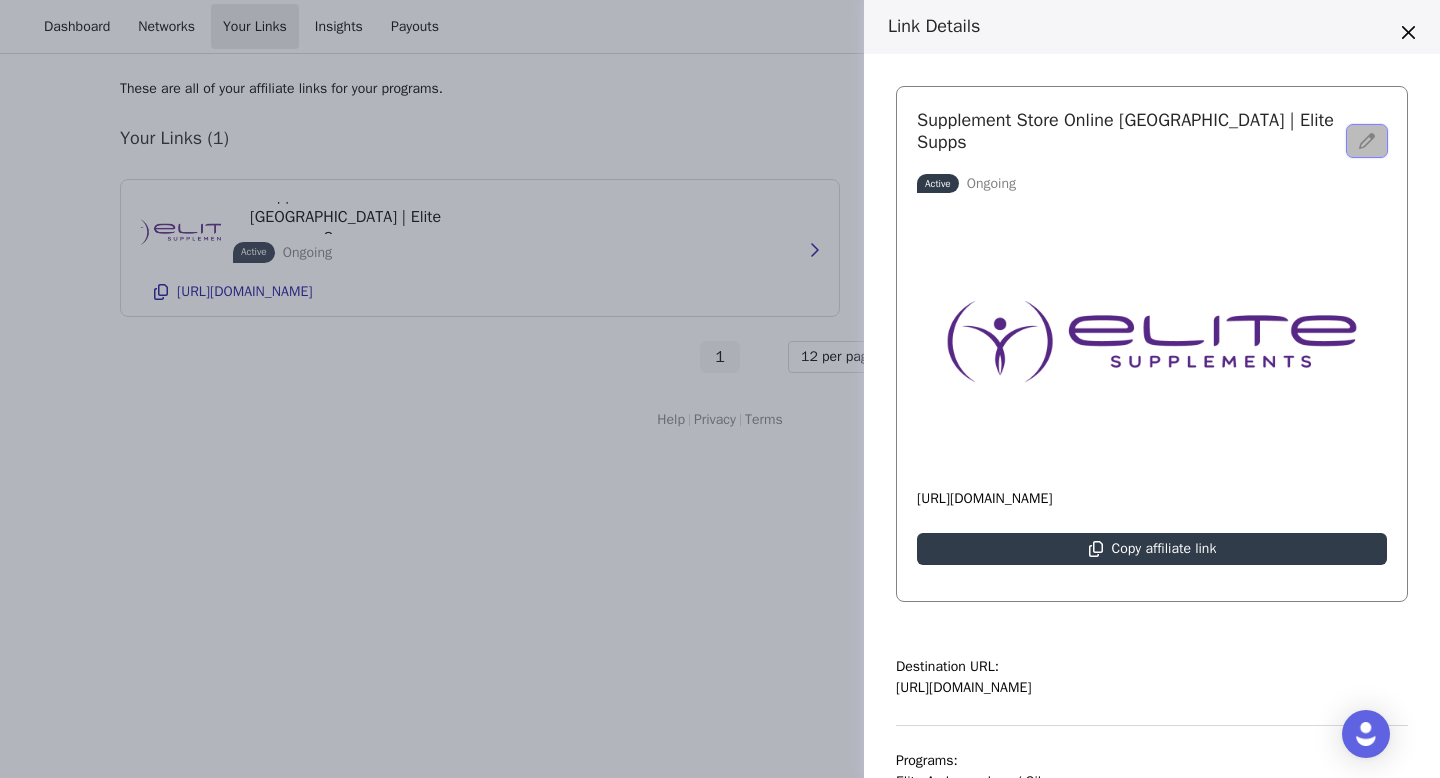 click 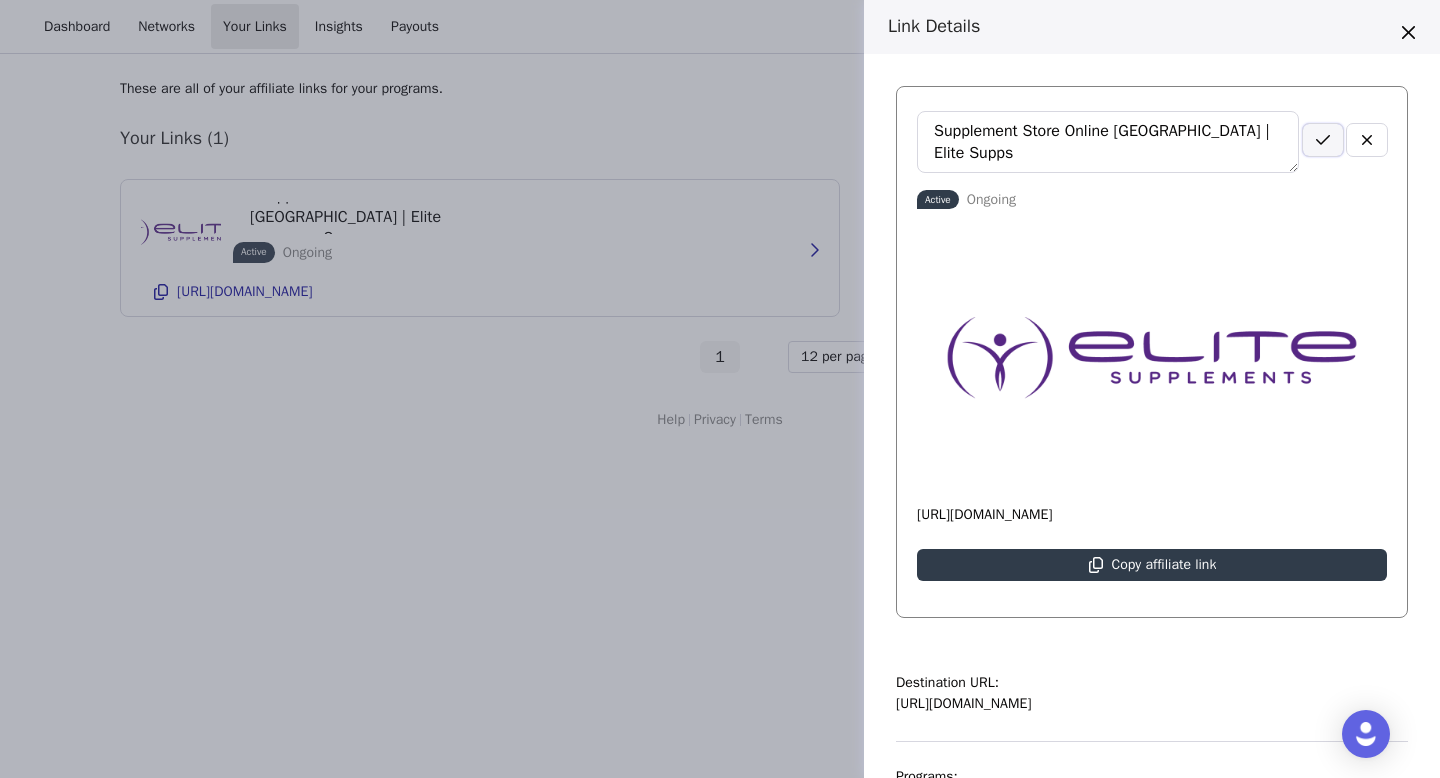 click 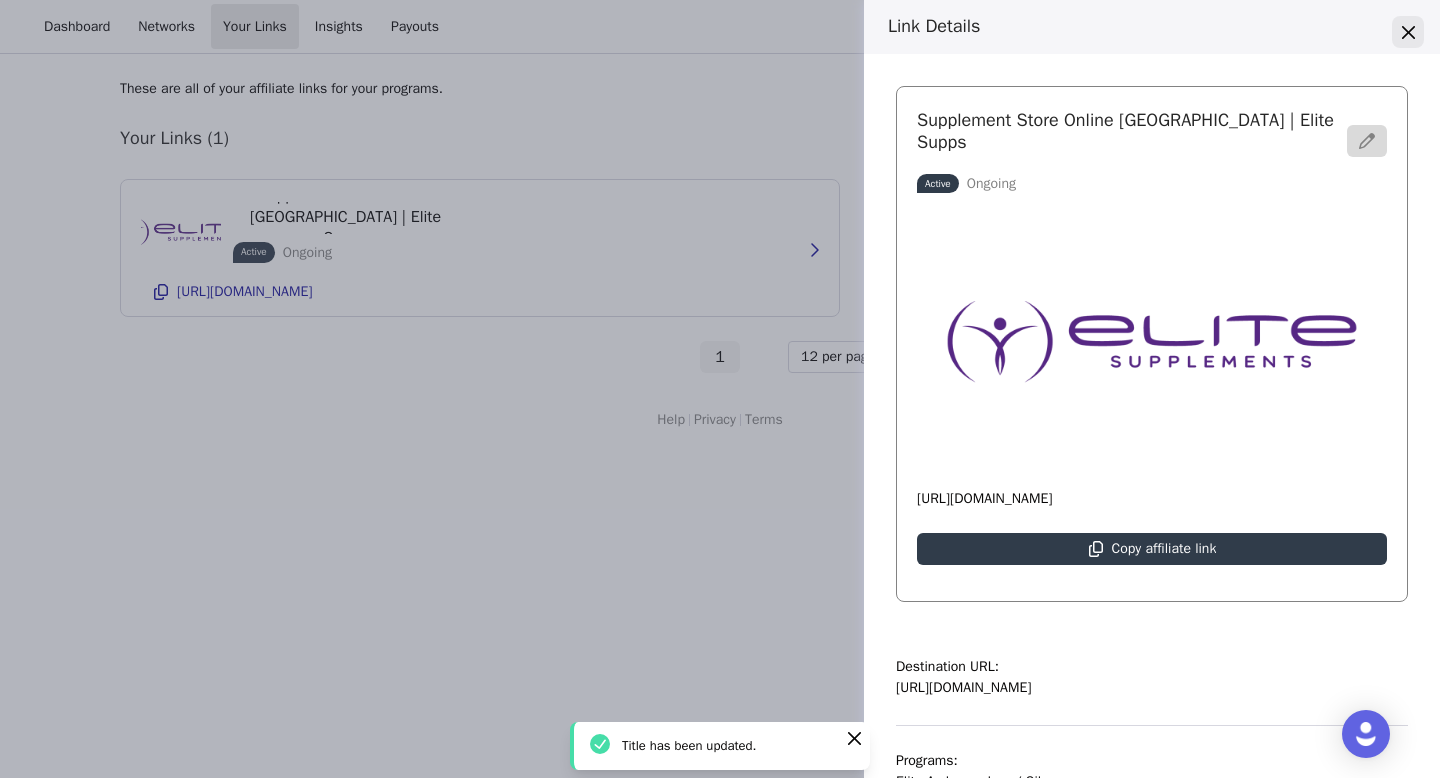 click 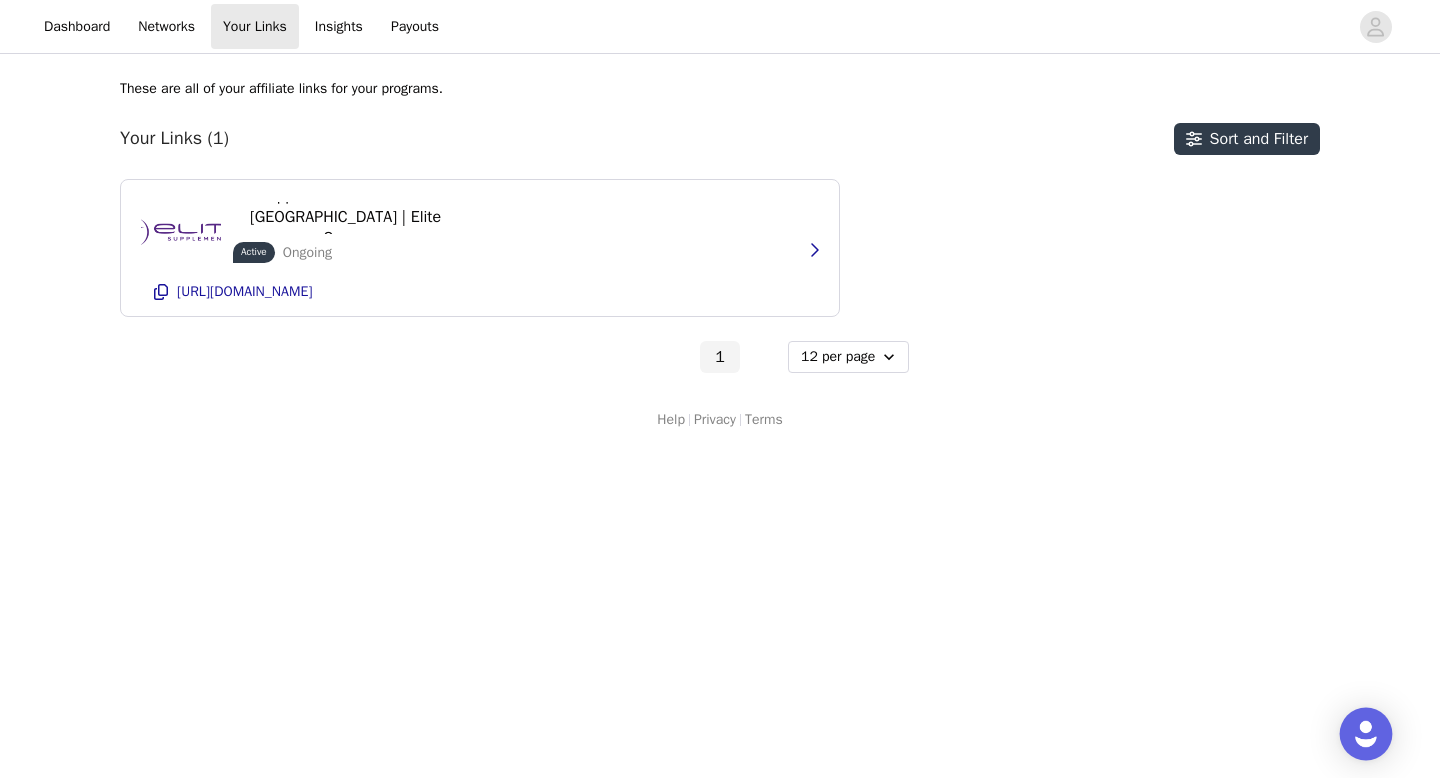 click at bounding box center (1366, 734) 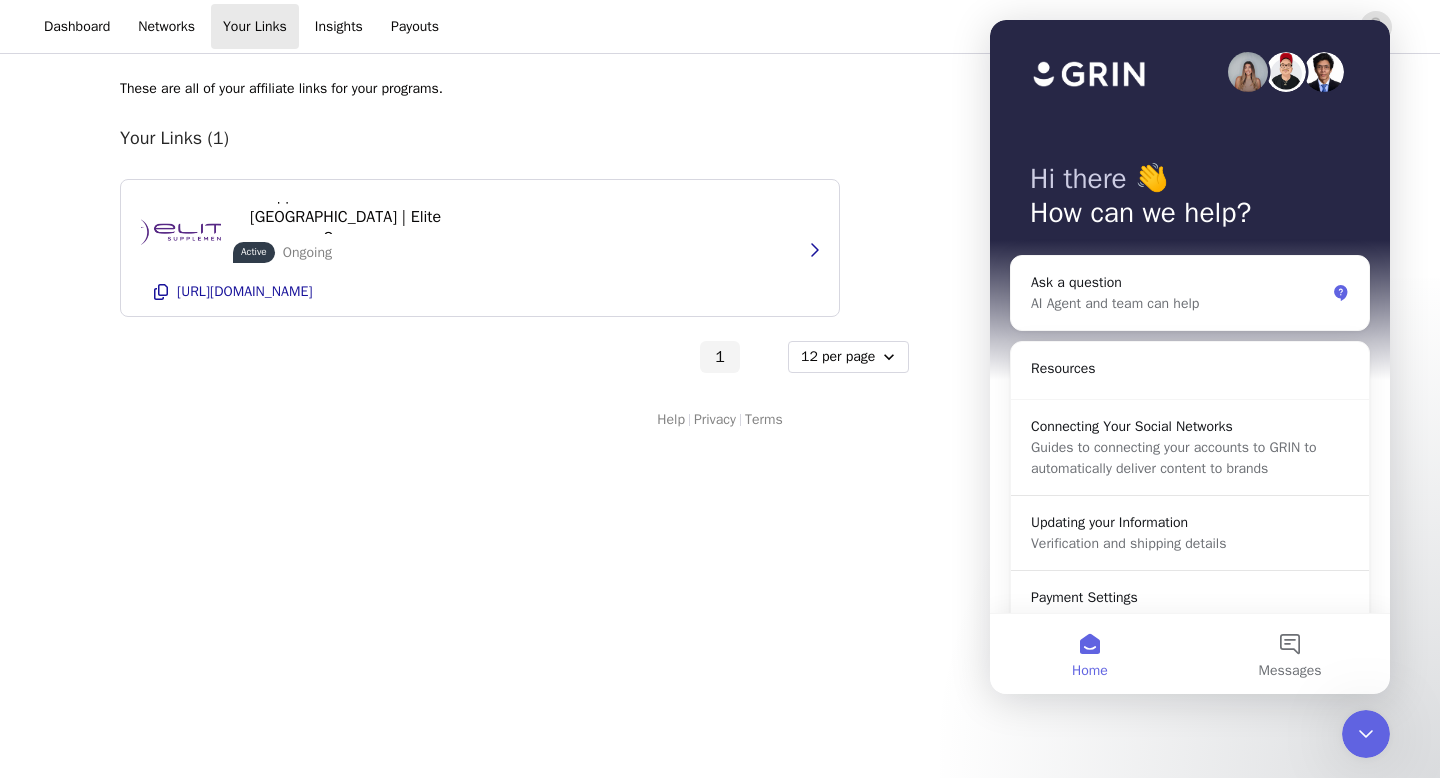 scroll, scrollTop: 0, scrollLeft: 0, axis: both 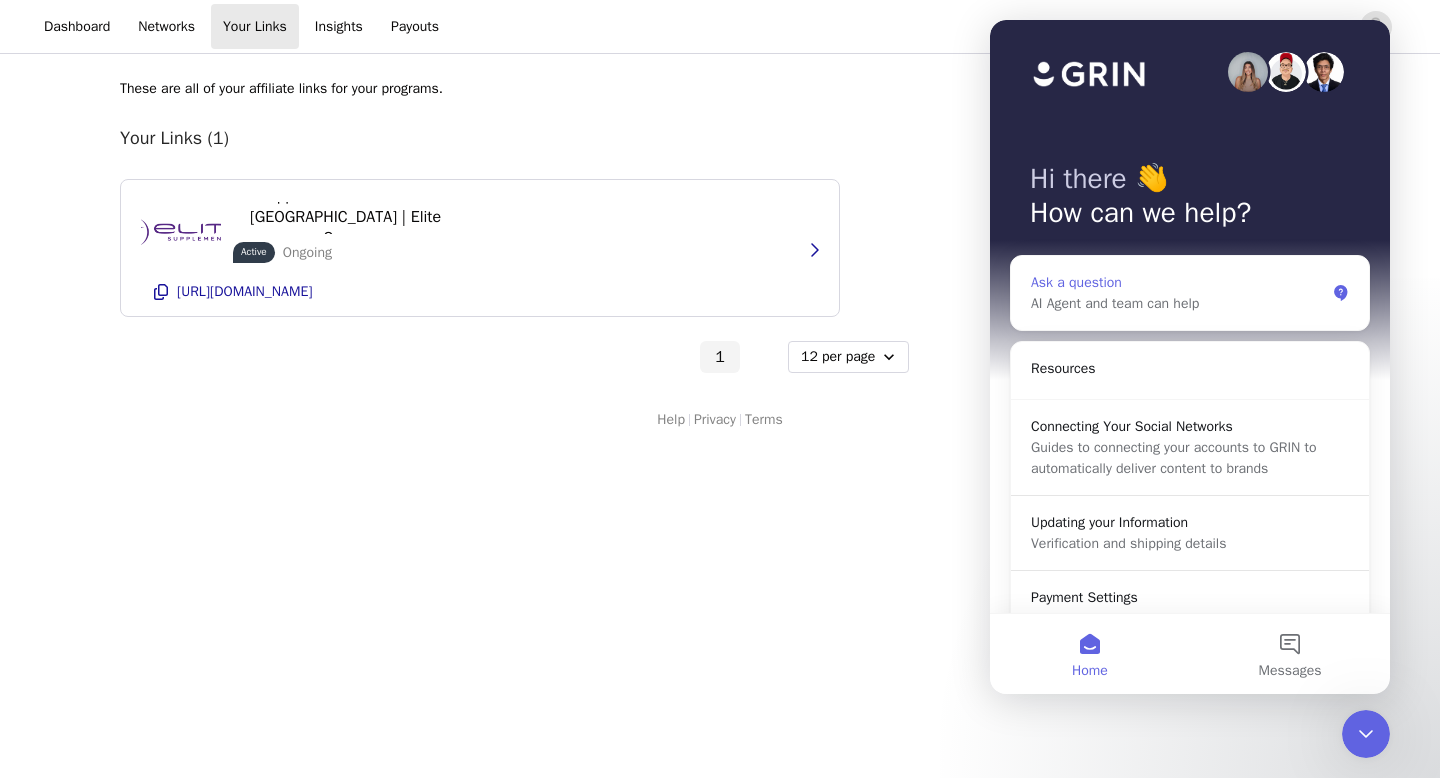 click on "AI Agent and team can help" at bounding box center (1178, 303) 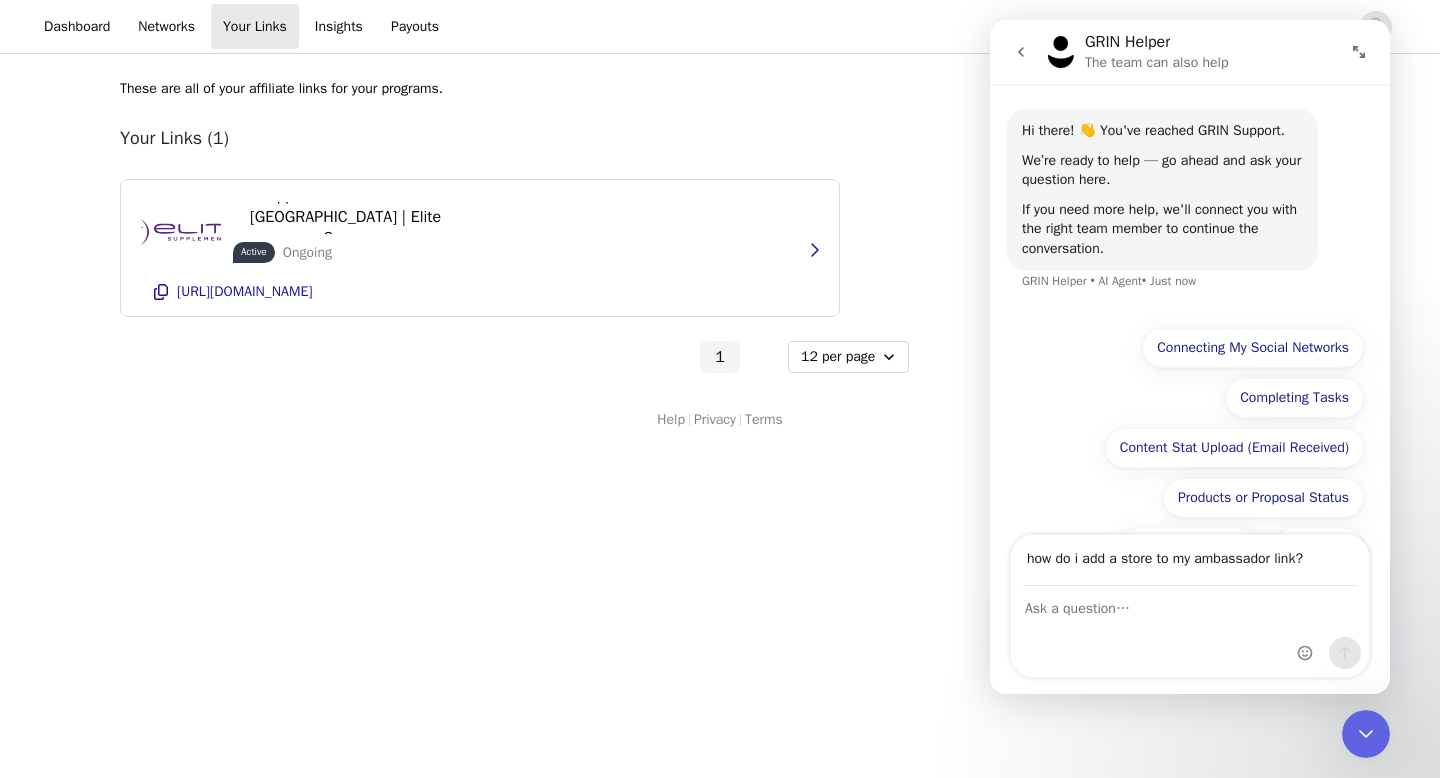 type on "how do i add a store to my ambassador link?" 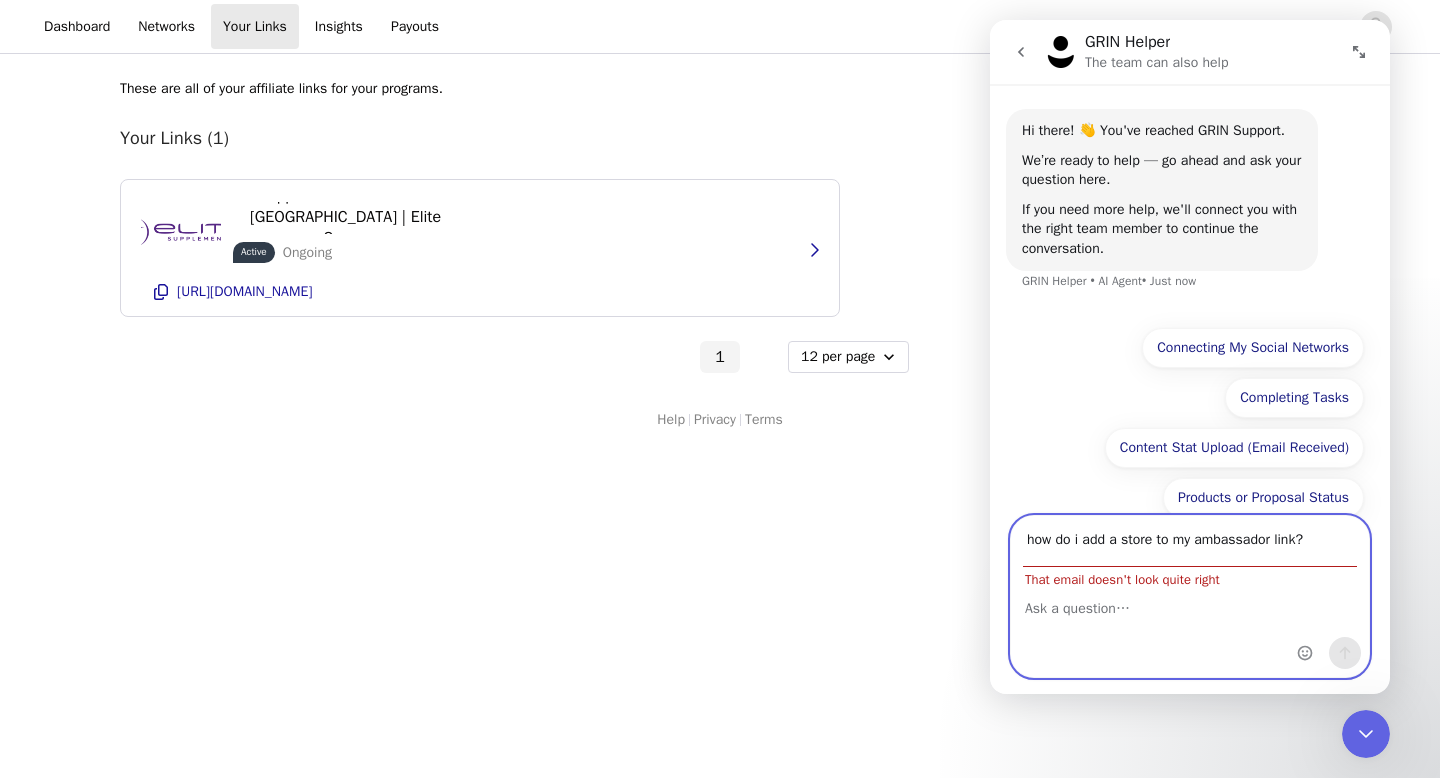 click at bounding box center (1190, 604) 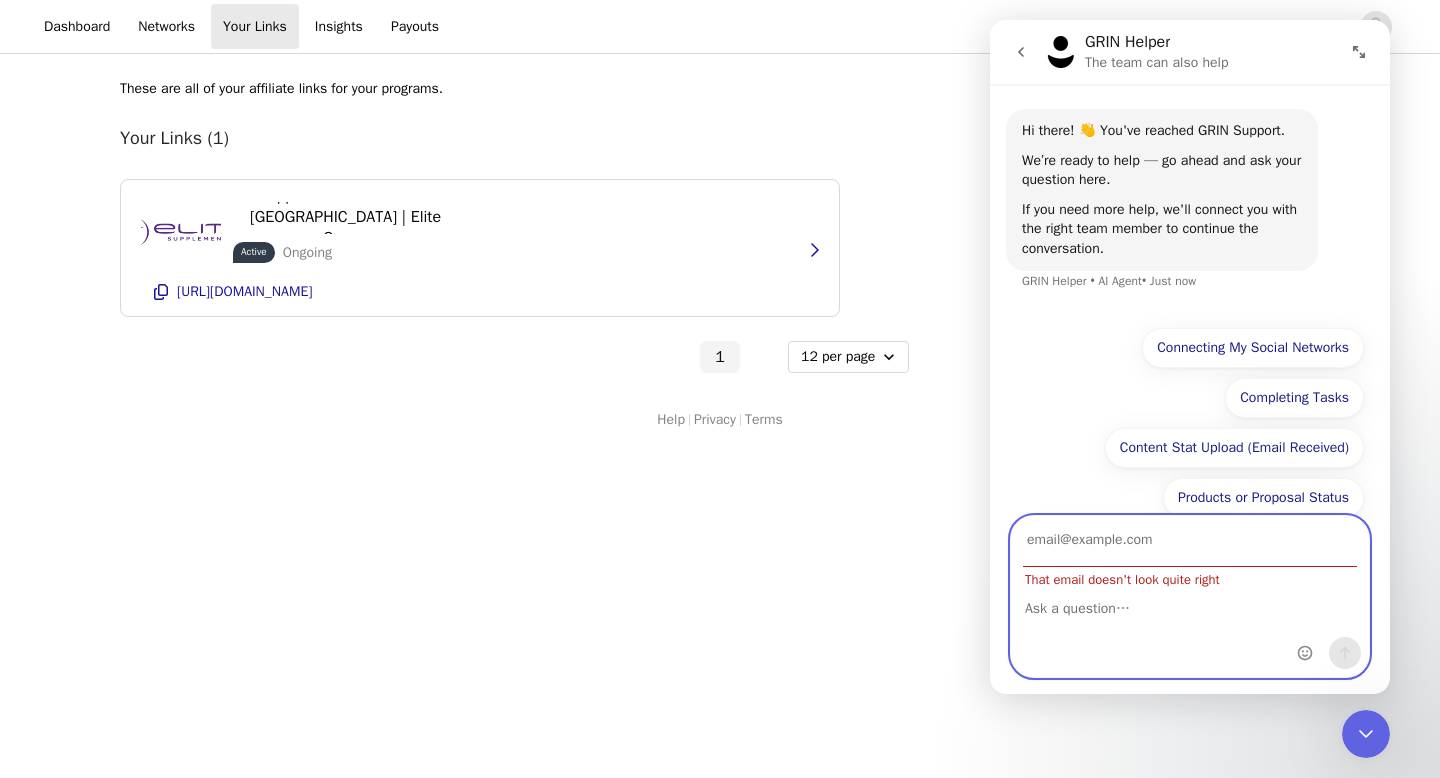 type 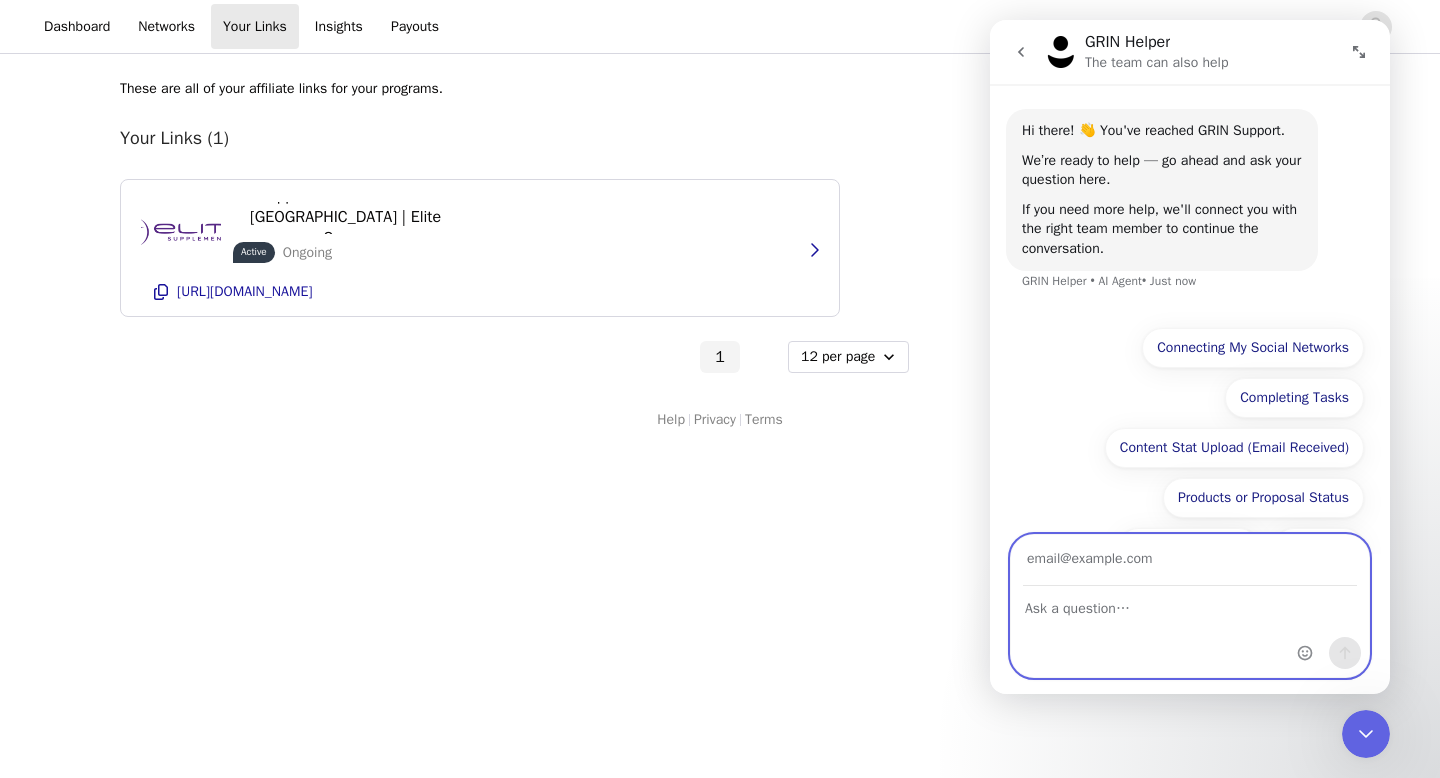 click at bounding box center [1190, 604] 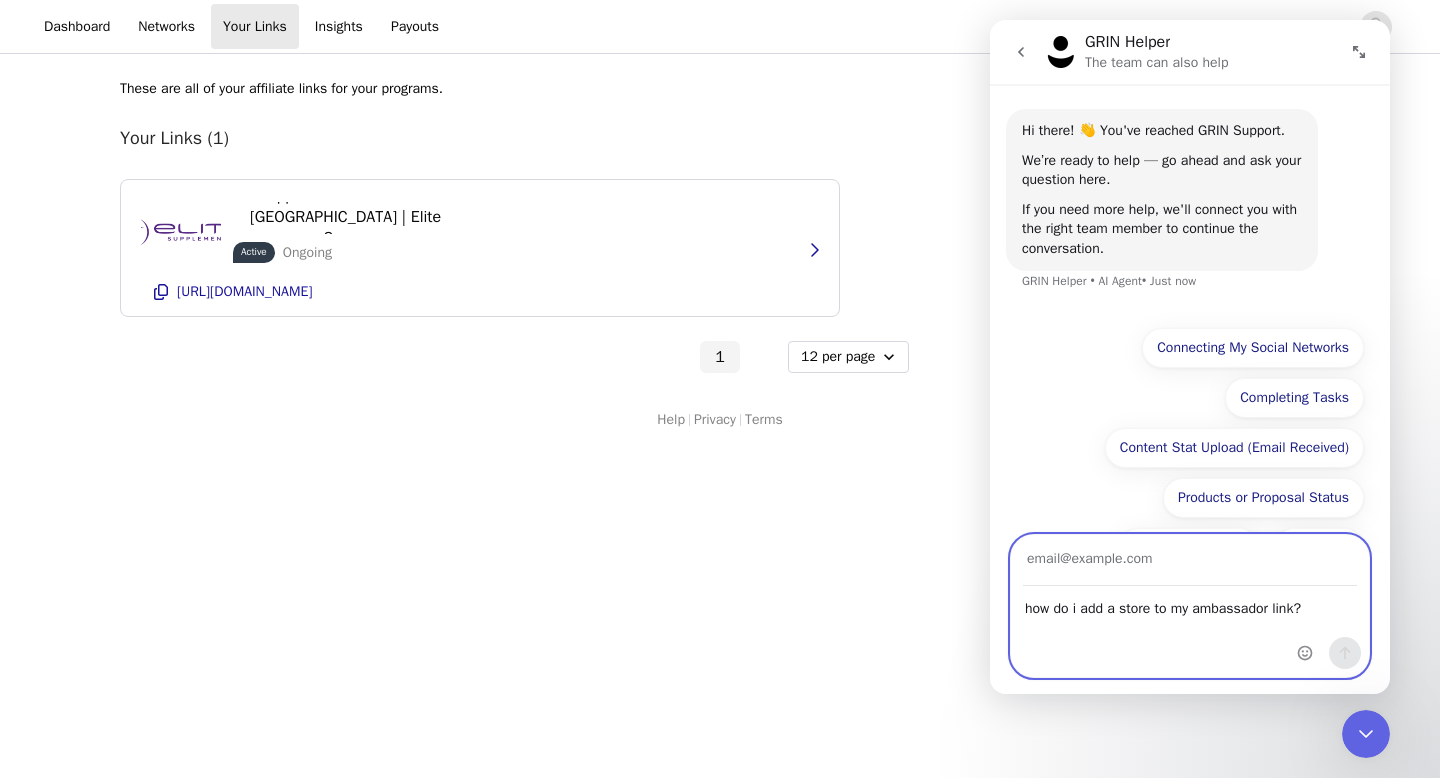 type on "how do i add a store to my ambassador link?" 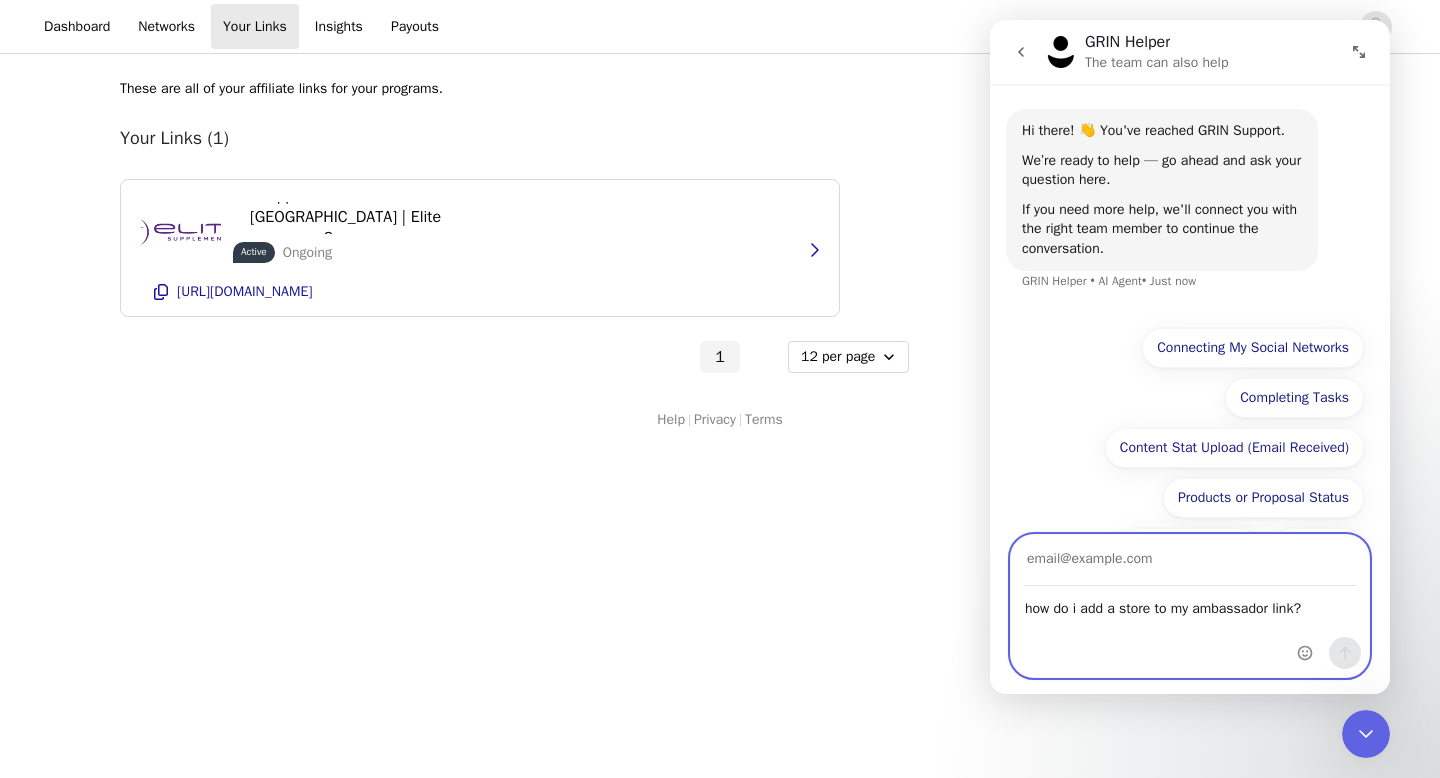 type on "[EMAIL_ADDRESS][DOMAIN_NAME]" 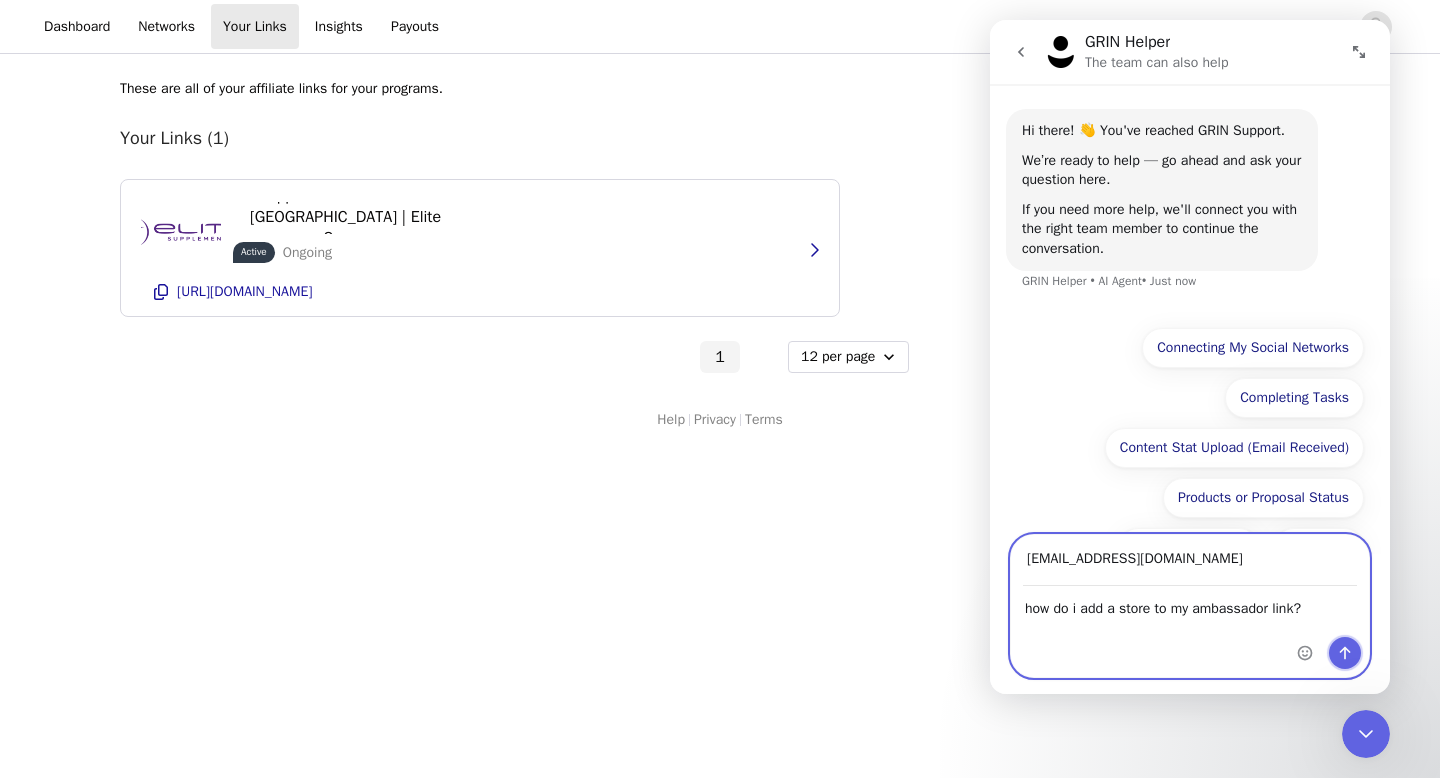 click 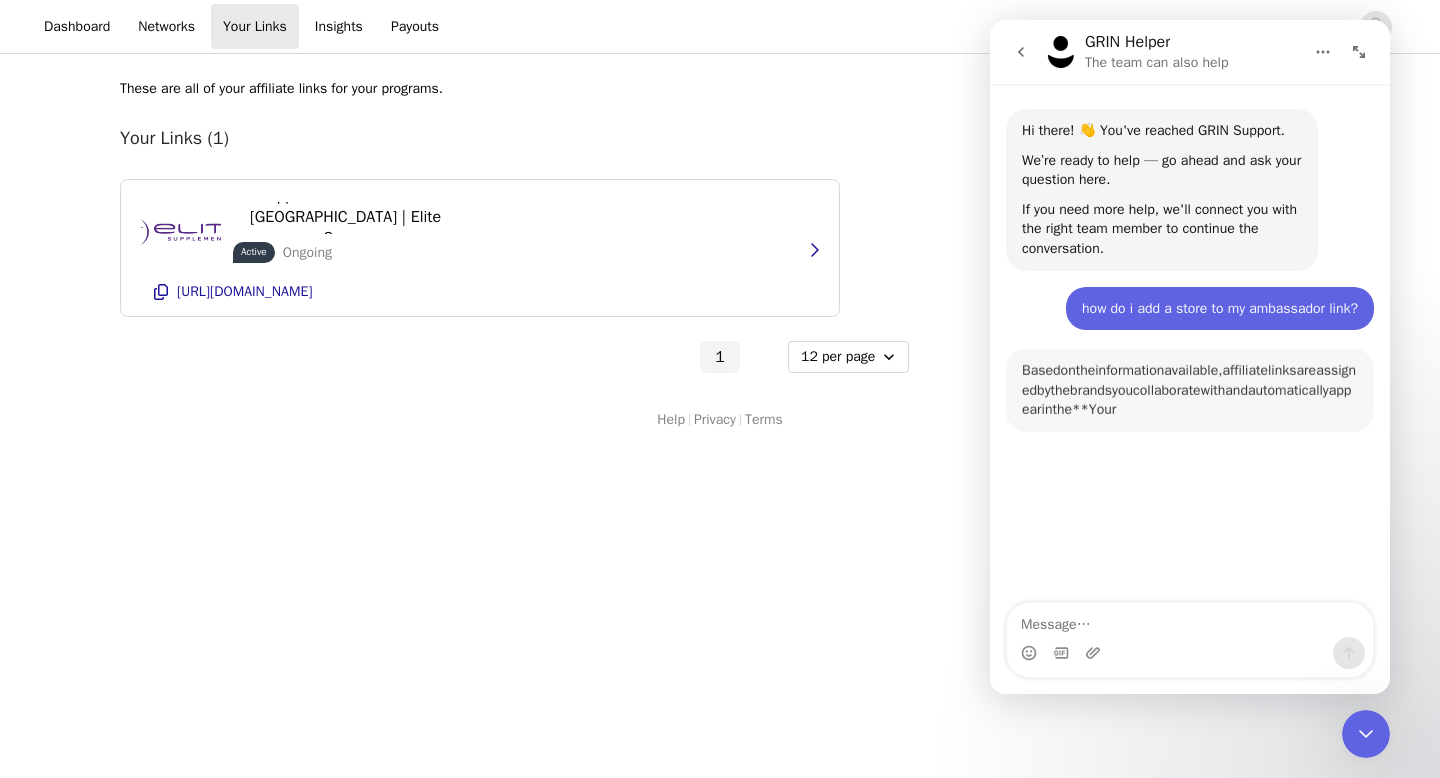 scroll, scrollTop: 3, scrollLeft: 0, axis: vertical 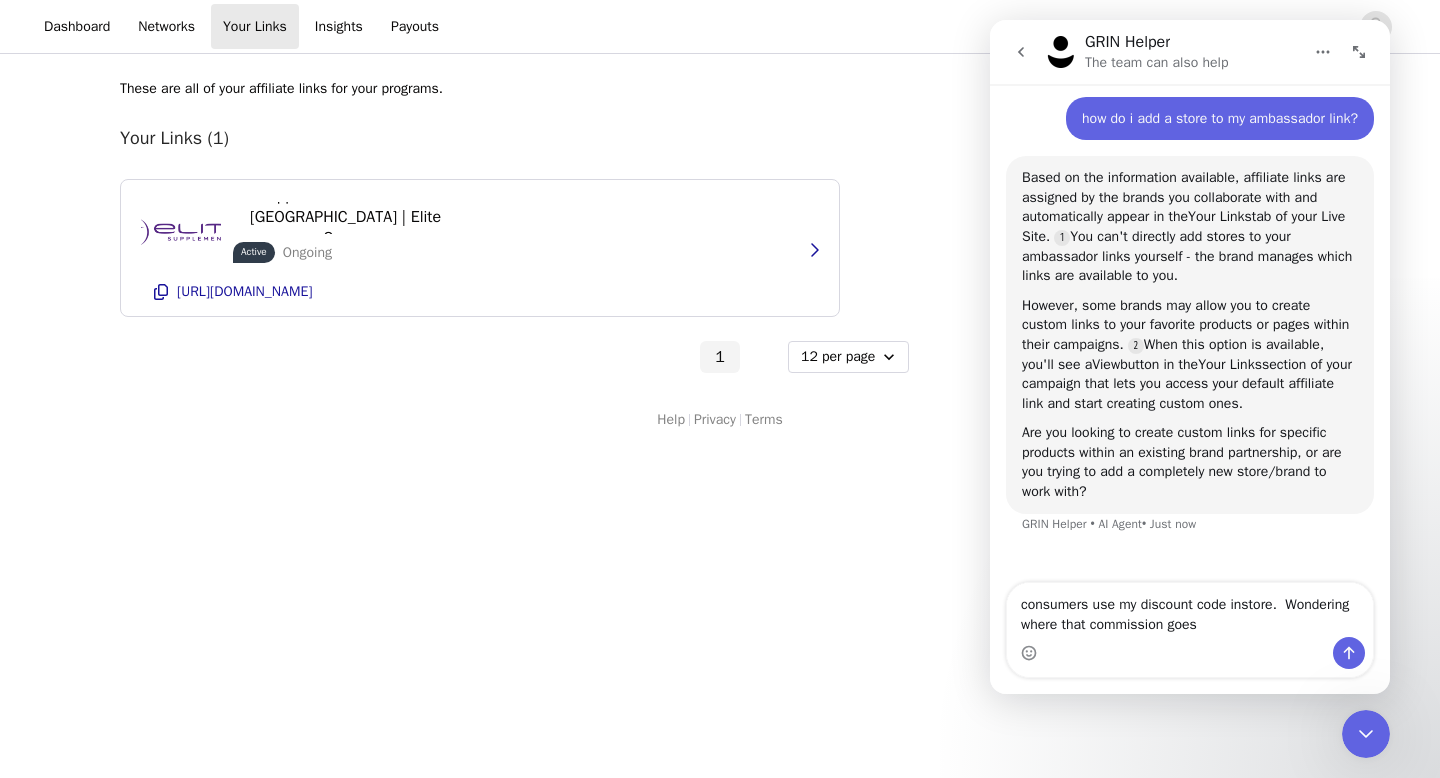 type on "consumers use my discount code instore.  Wondering where that commission goes?" 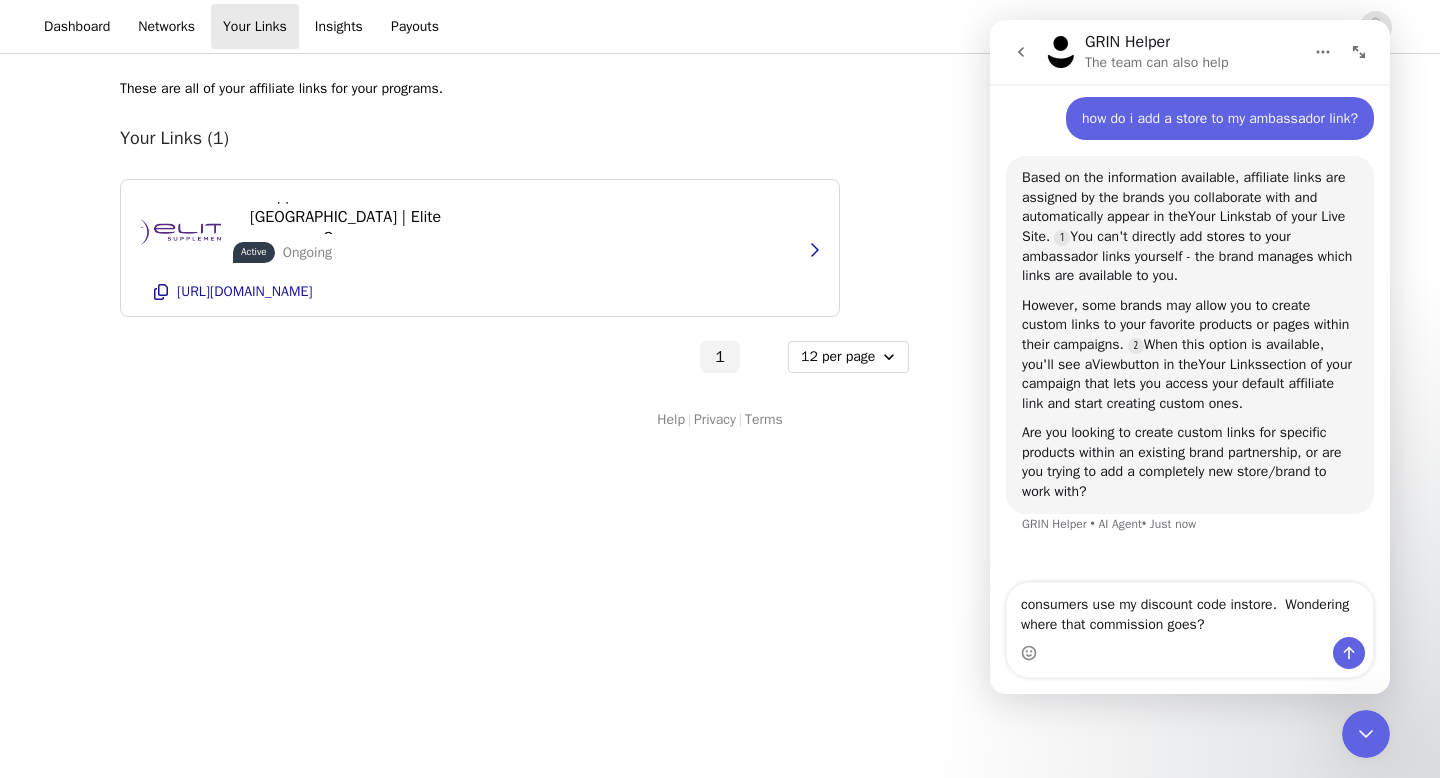 type 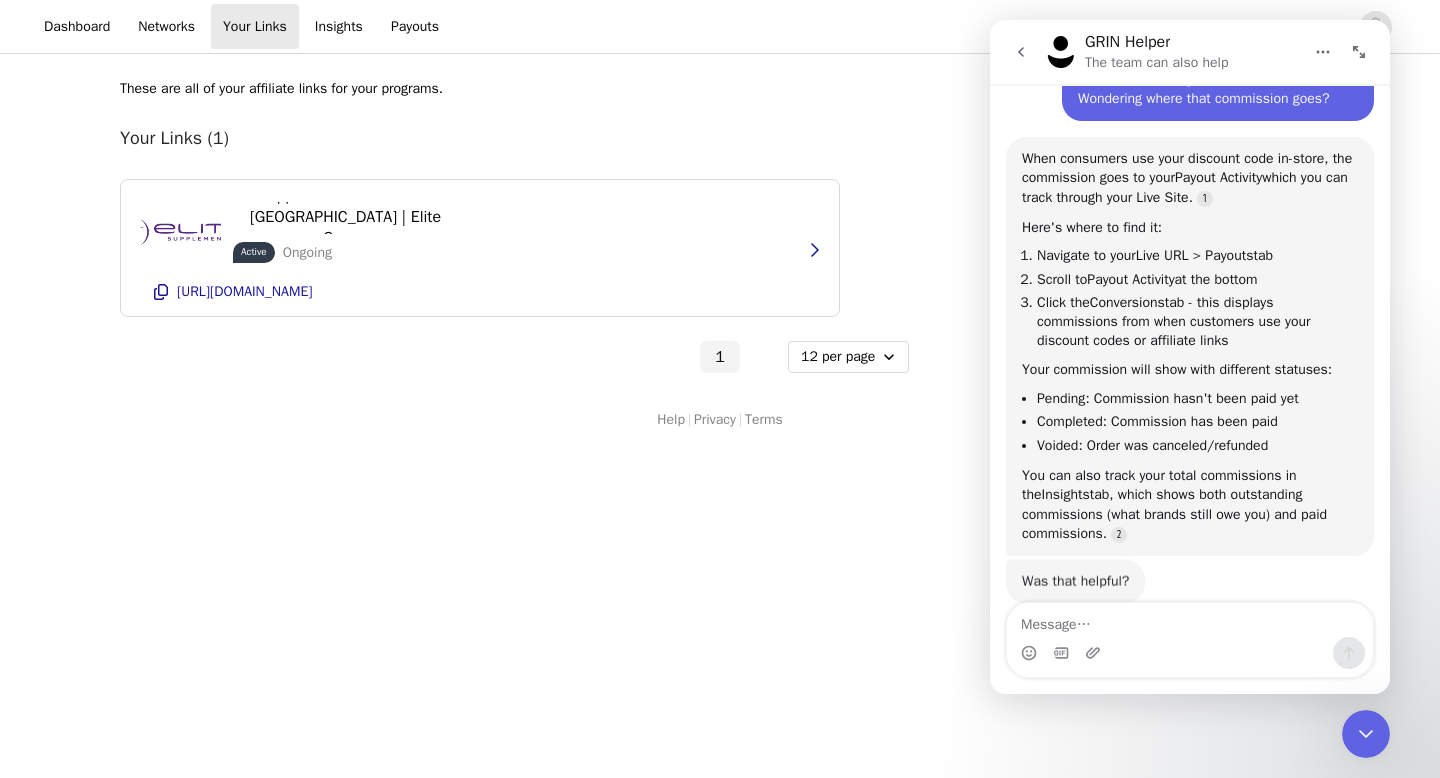 scroll, scrollTop: 720, scrollLeft: 0, axis: vertical 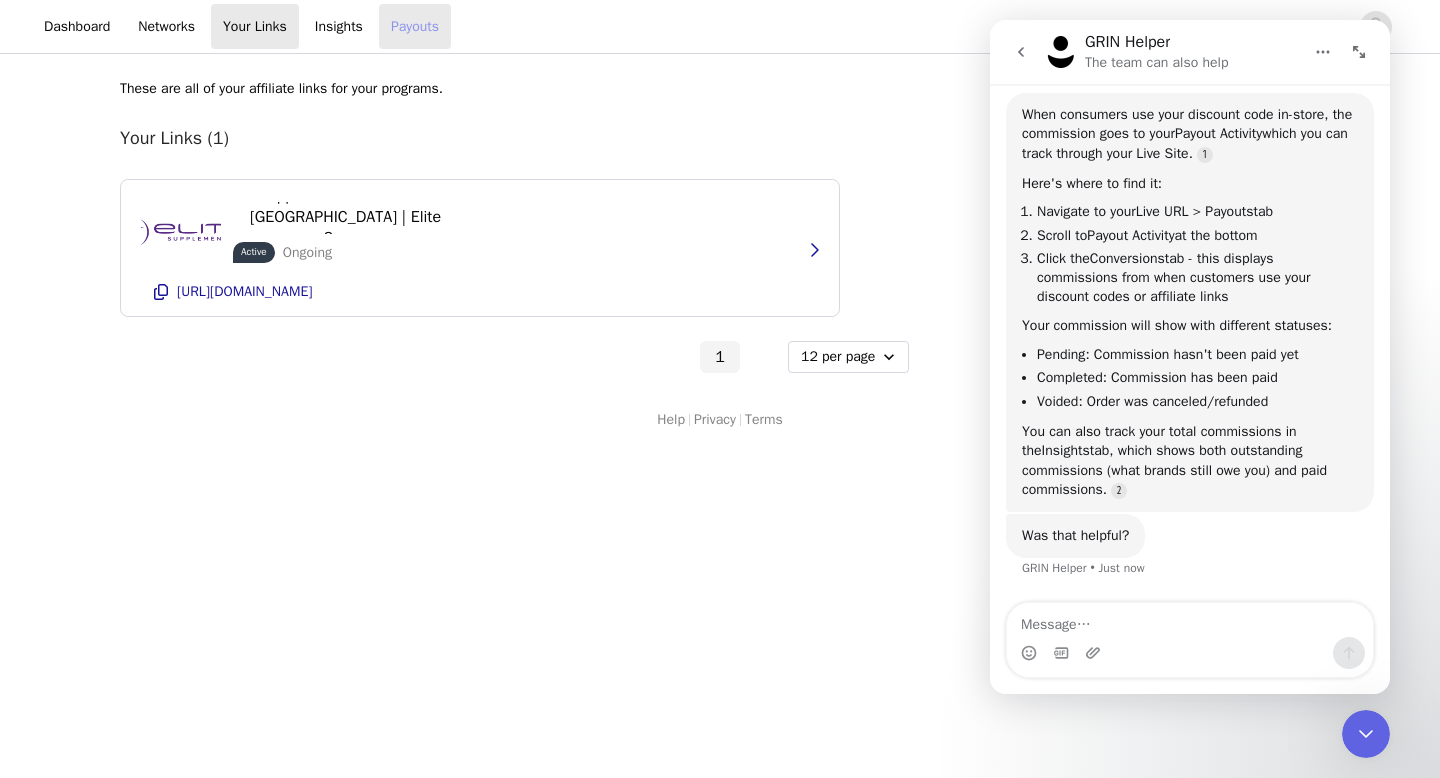 click on "Payouts" at bounding box center (415, 26) 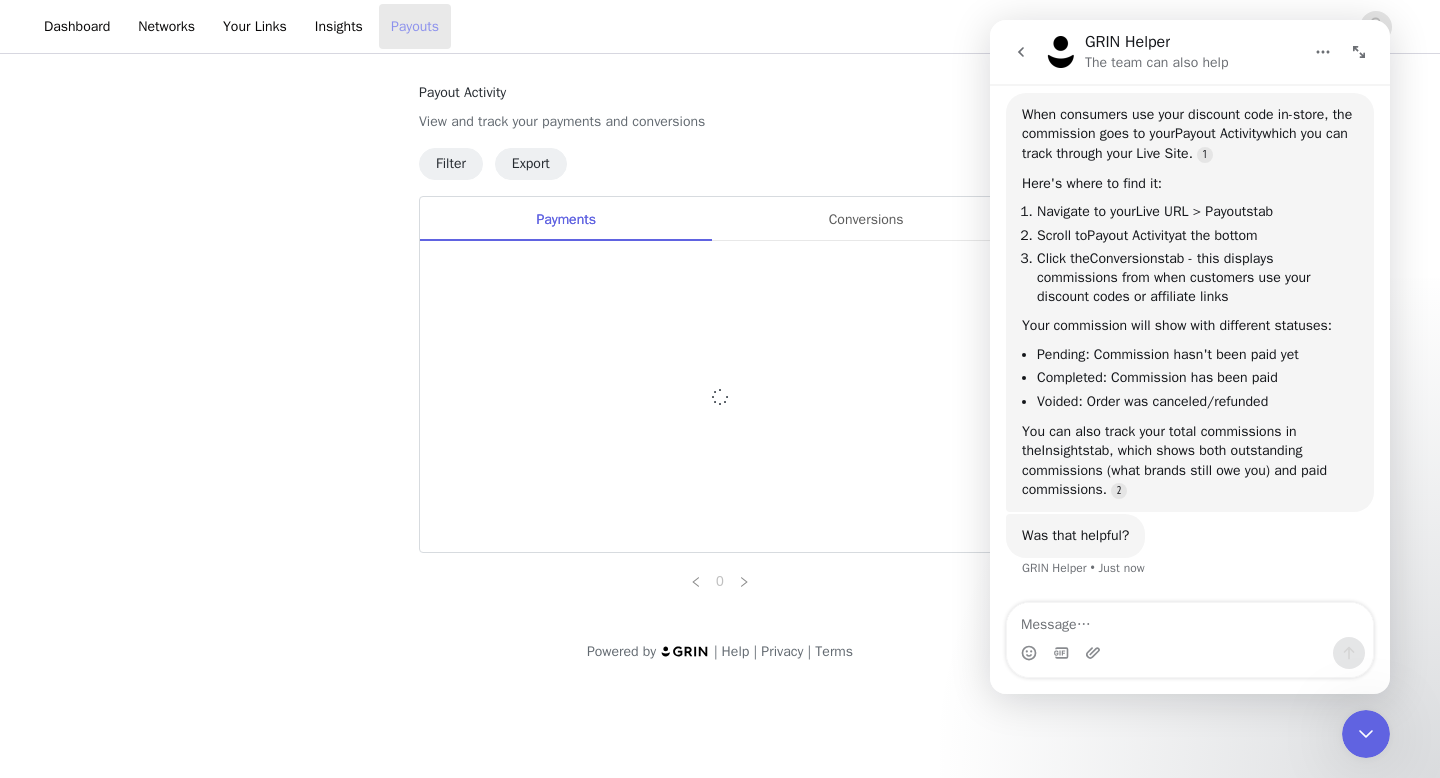 scroll, scrollTop: 0, scrollLeft: 0, axis: both 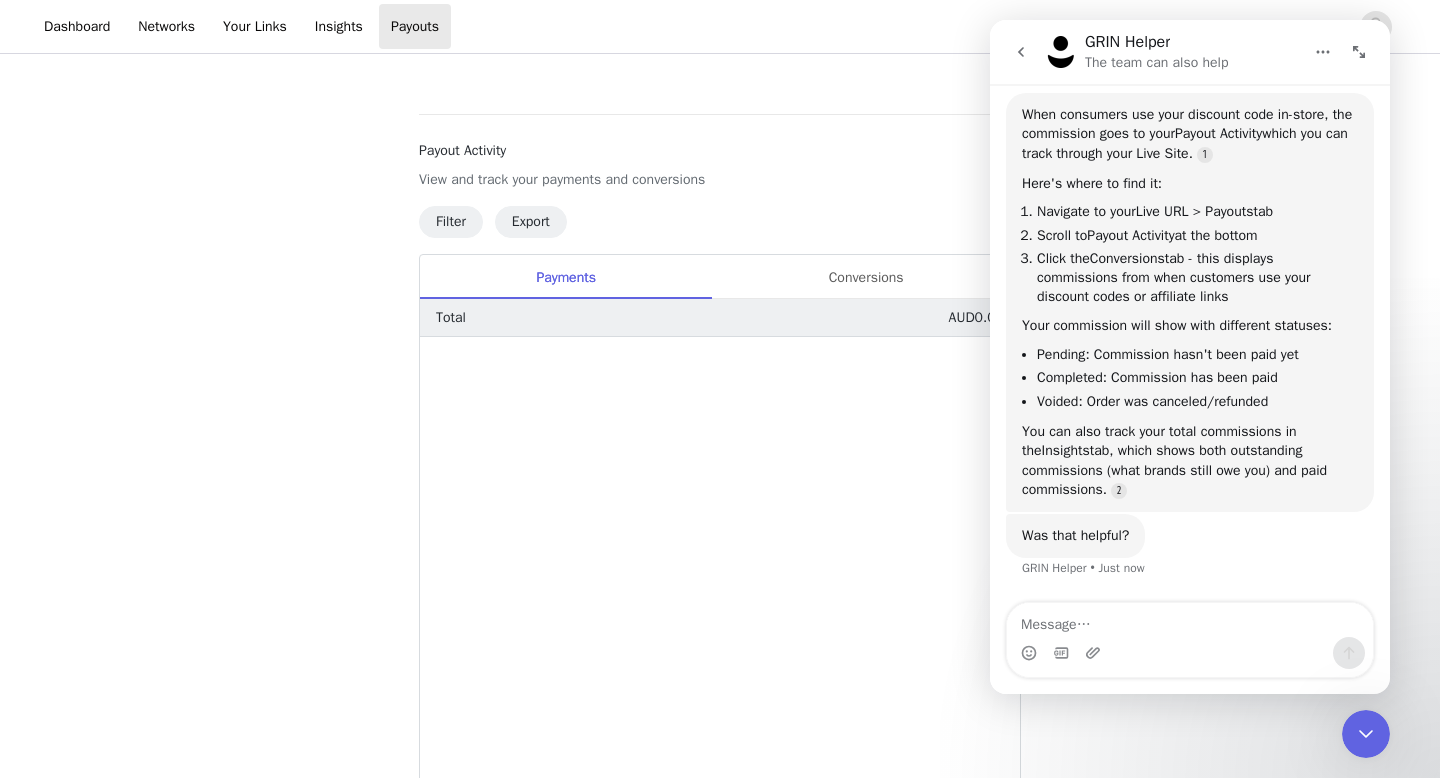 click 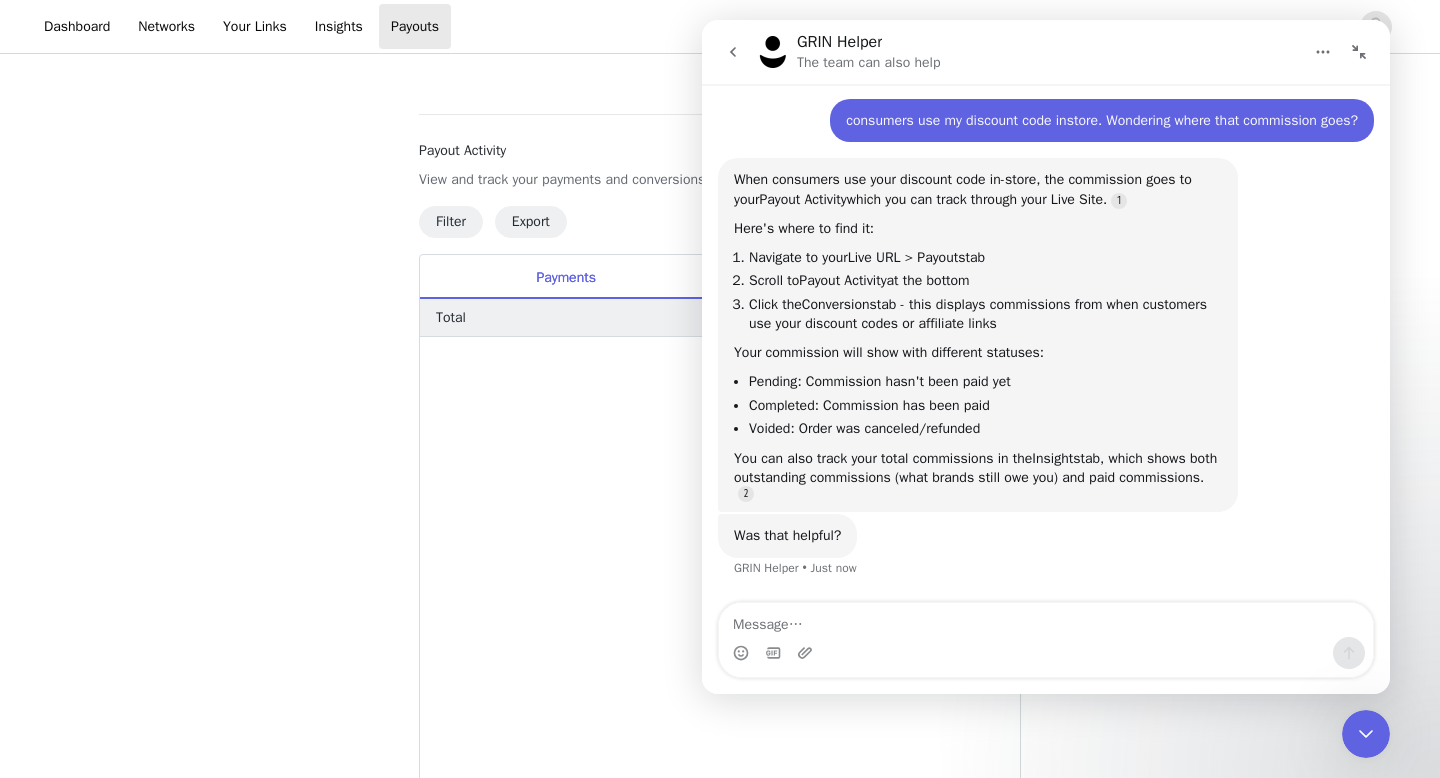 click 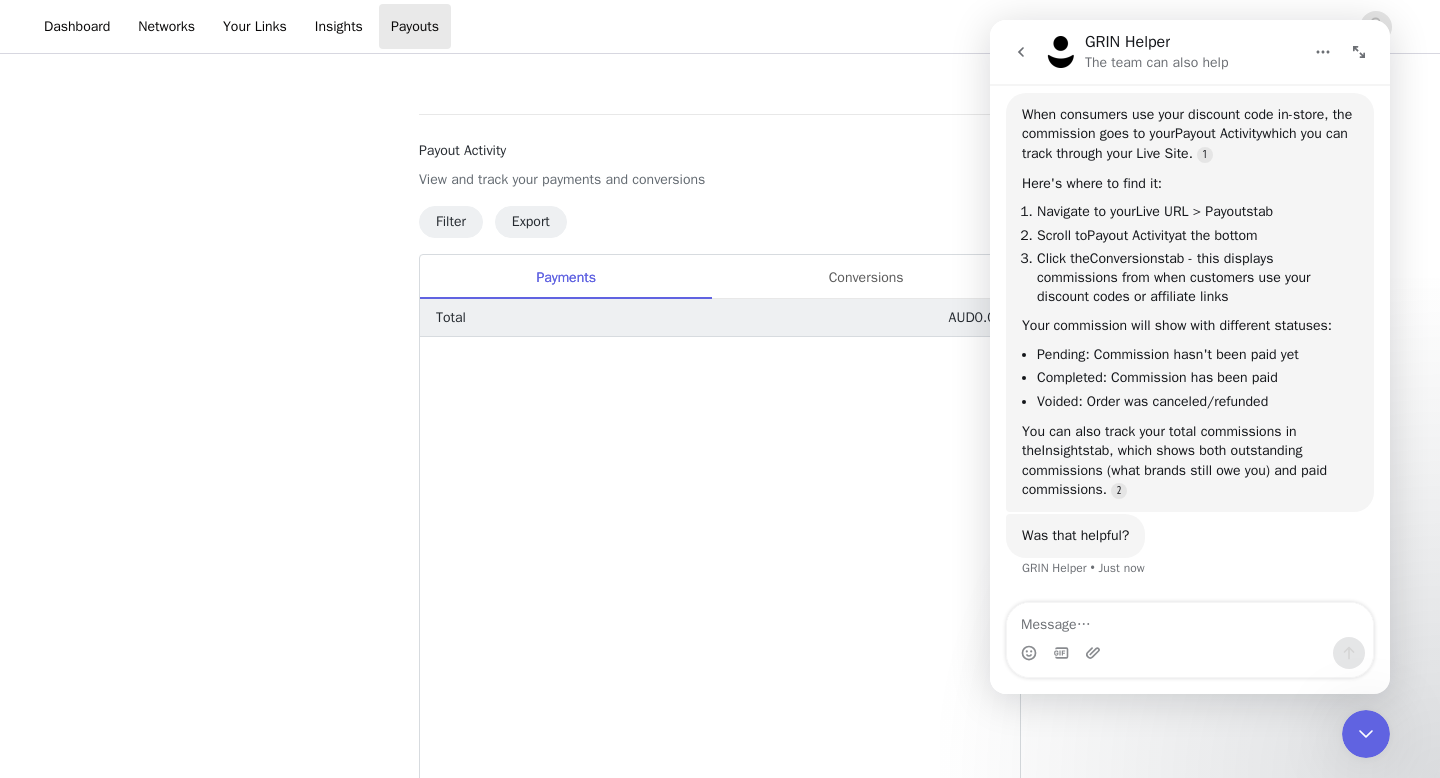 scroll, scrollTop: 720, scrollLeft: 0, axis: vertical 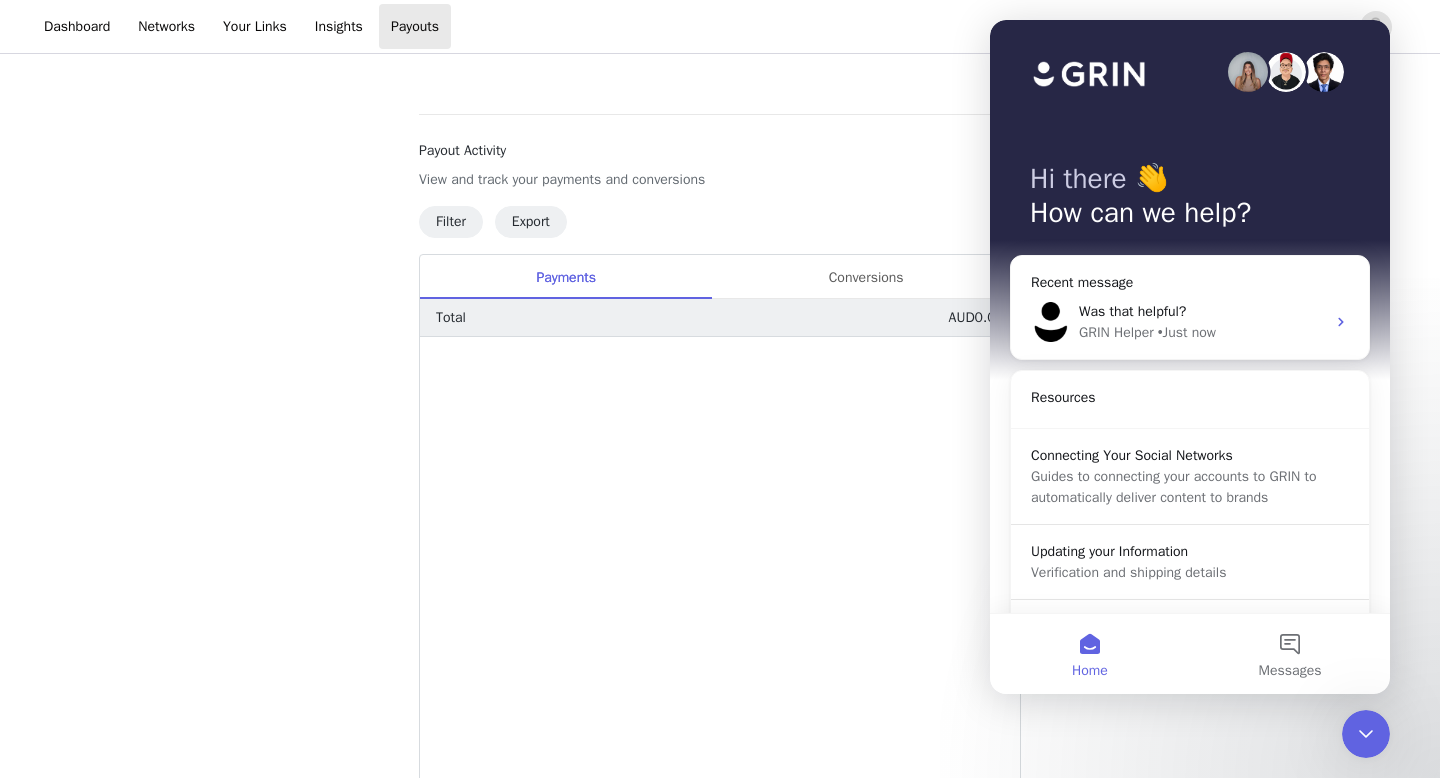 click 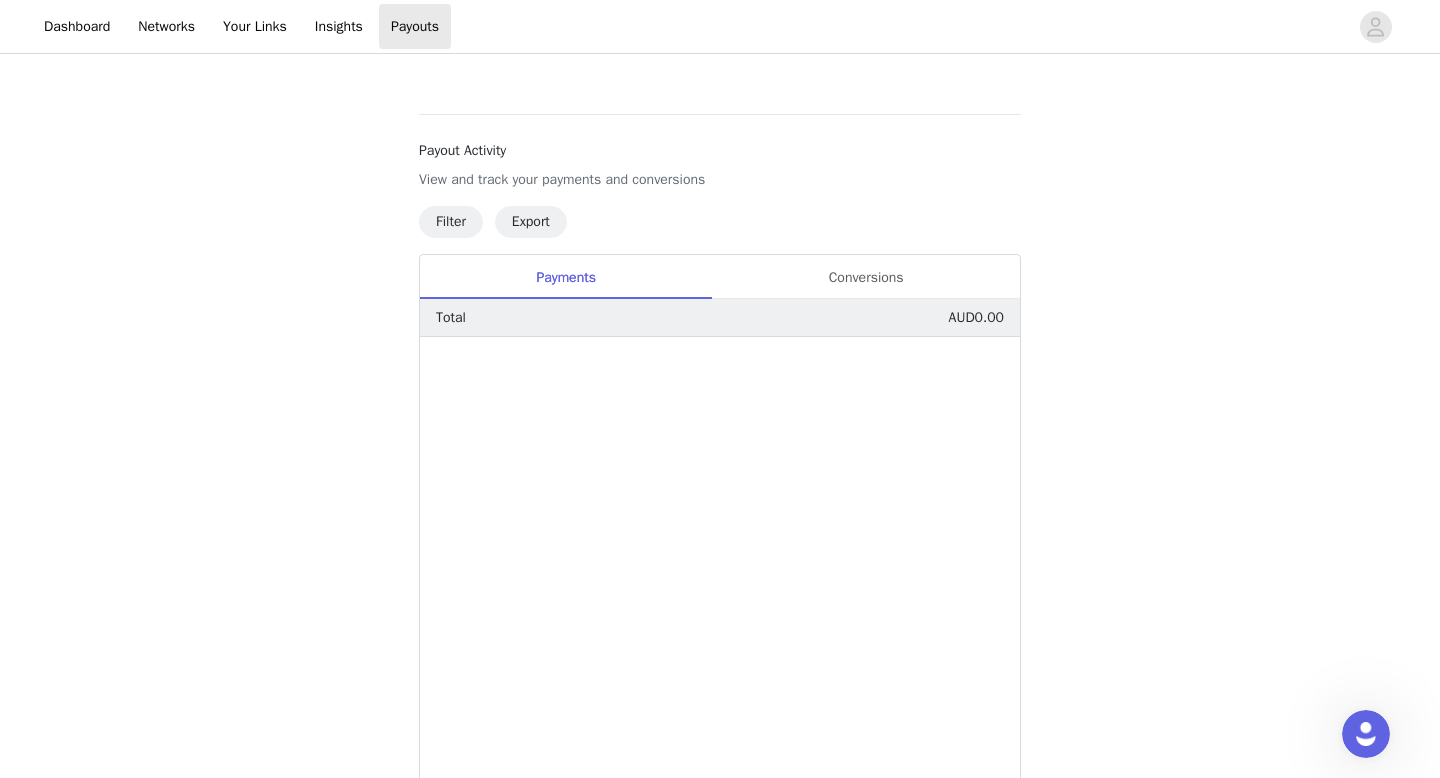 scroll, scrollTop: 0, scrollLeft: 0, axis: both 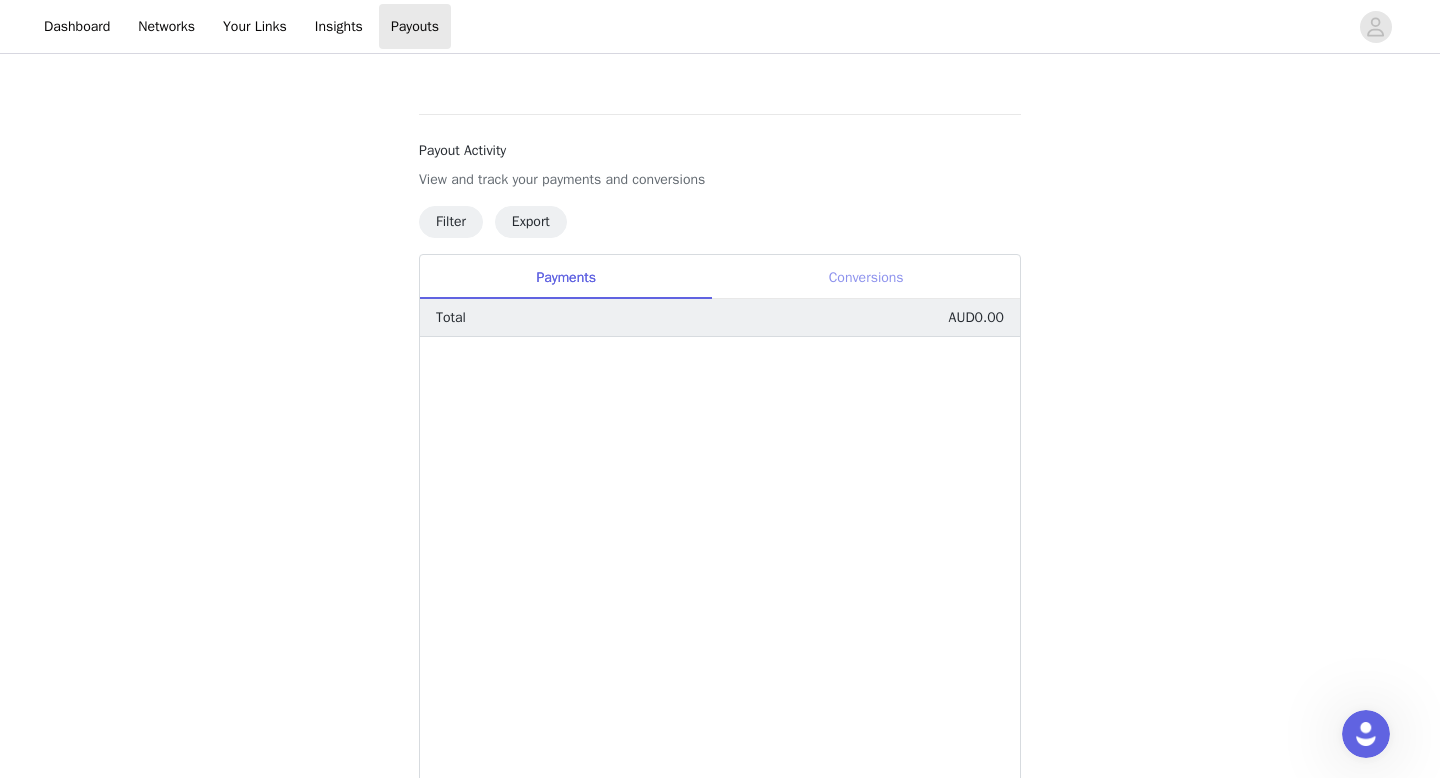click on "Conversions" at bounding box center (866, 277) 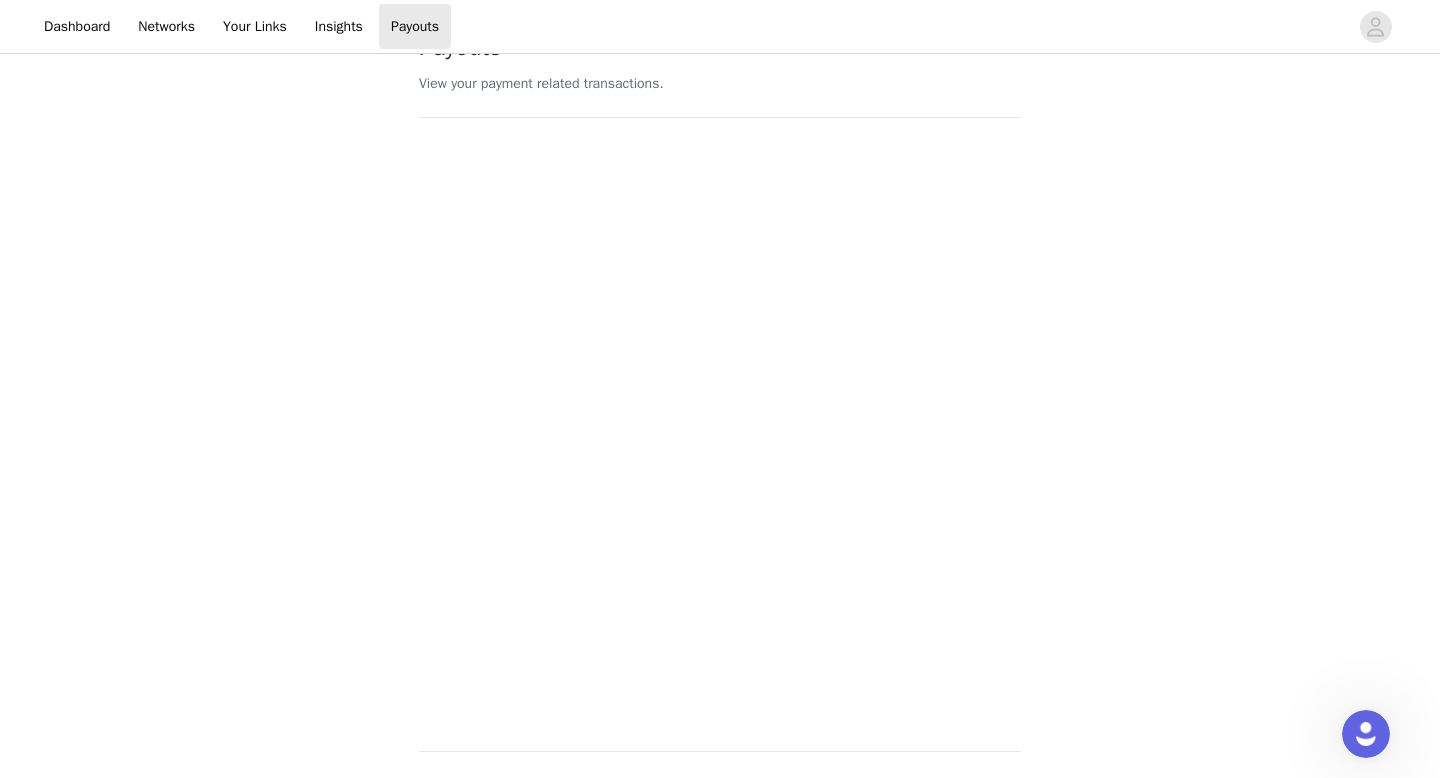 scroll, scrollTop: 0, scrollLeft: 0, axis: both 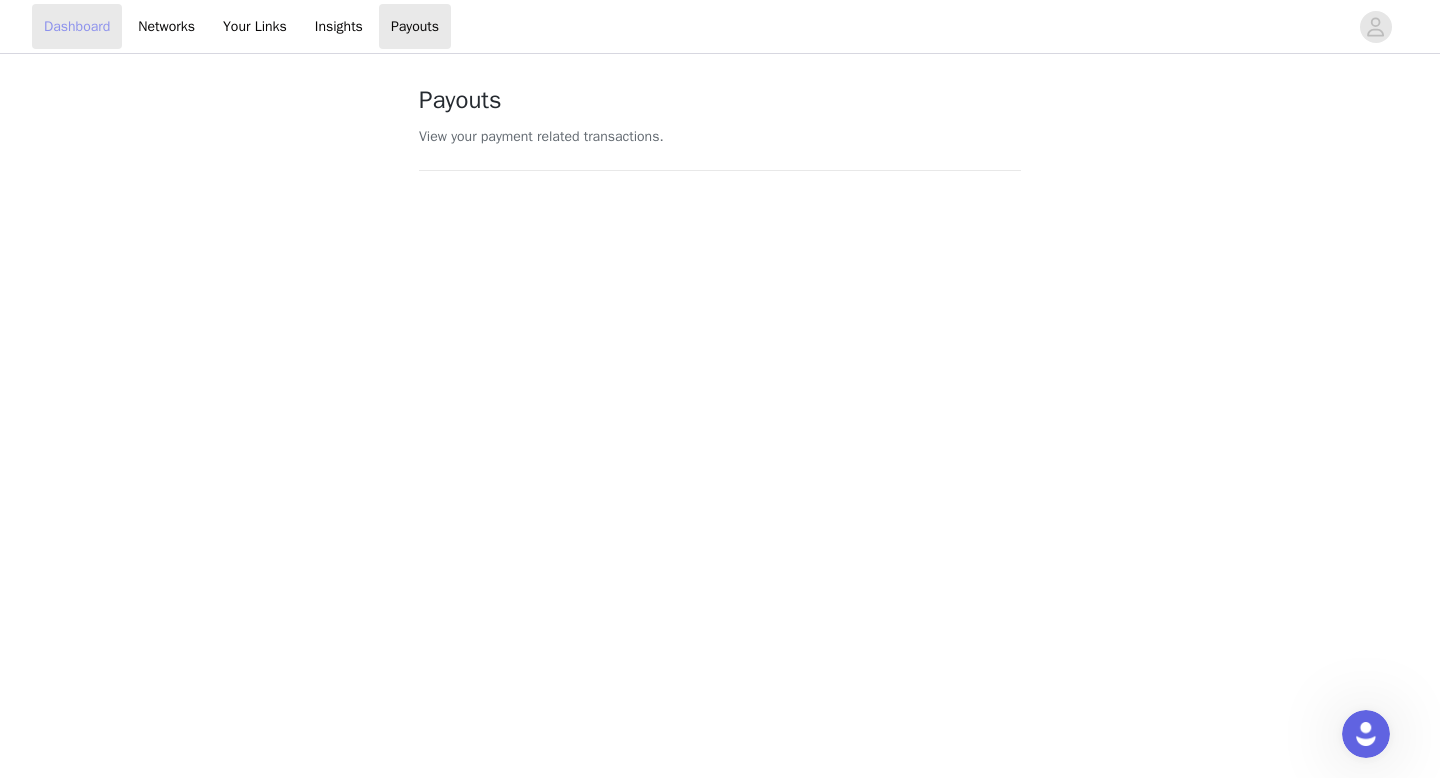 click on "Dashboard" at bounding box center (77, 26) 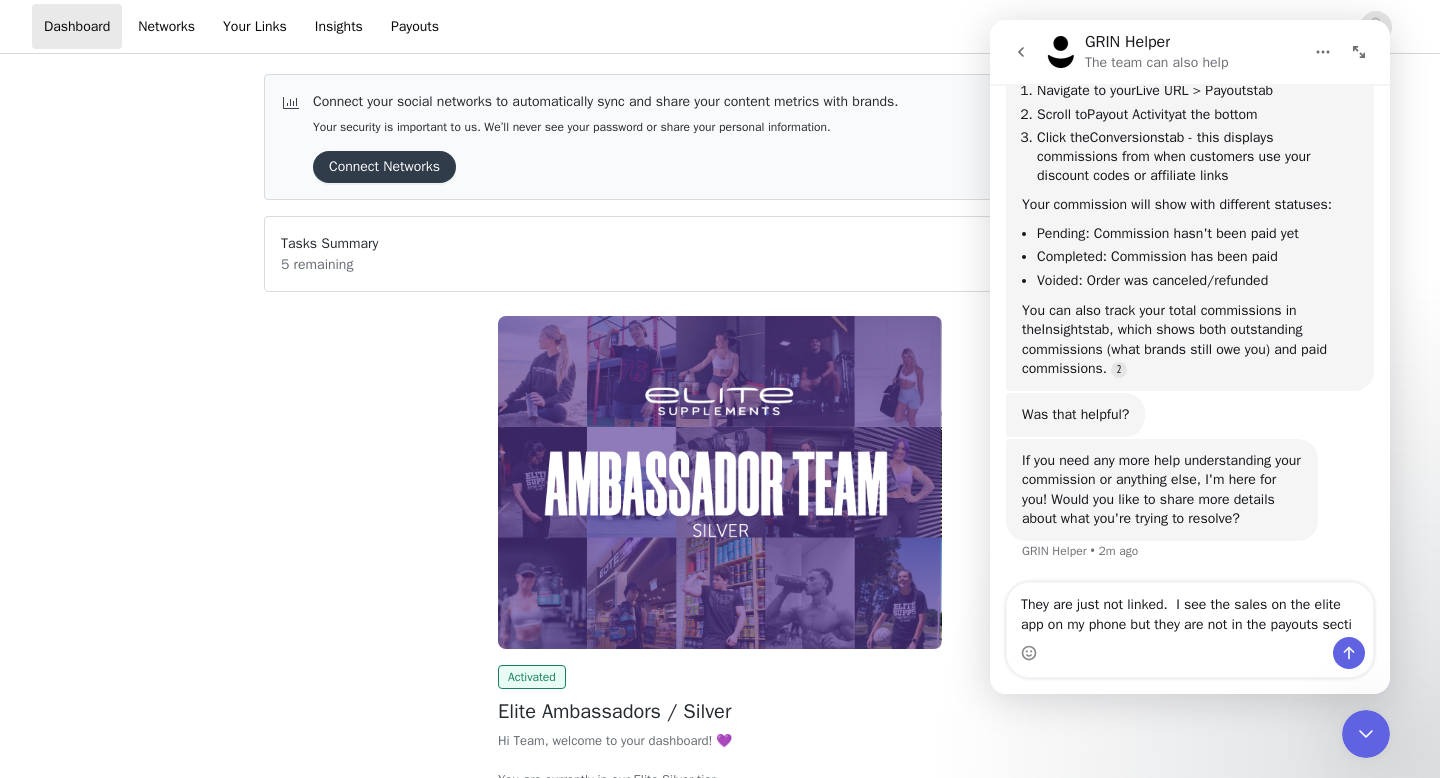 scroll, scrollTop: 867, scrollLeft: 0, axis: vertical 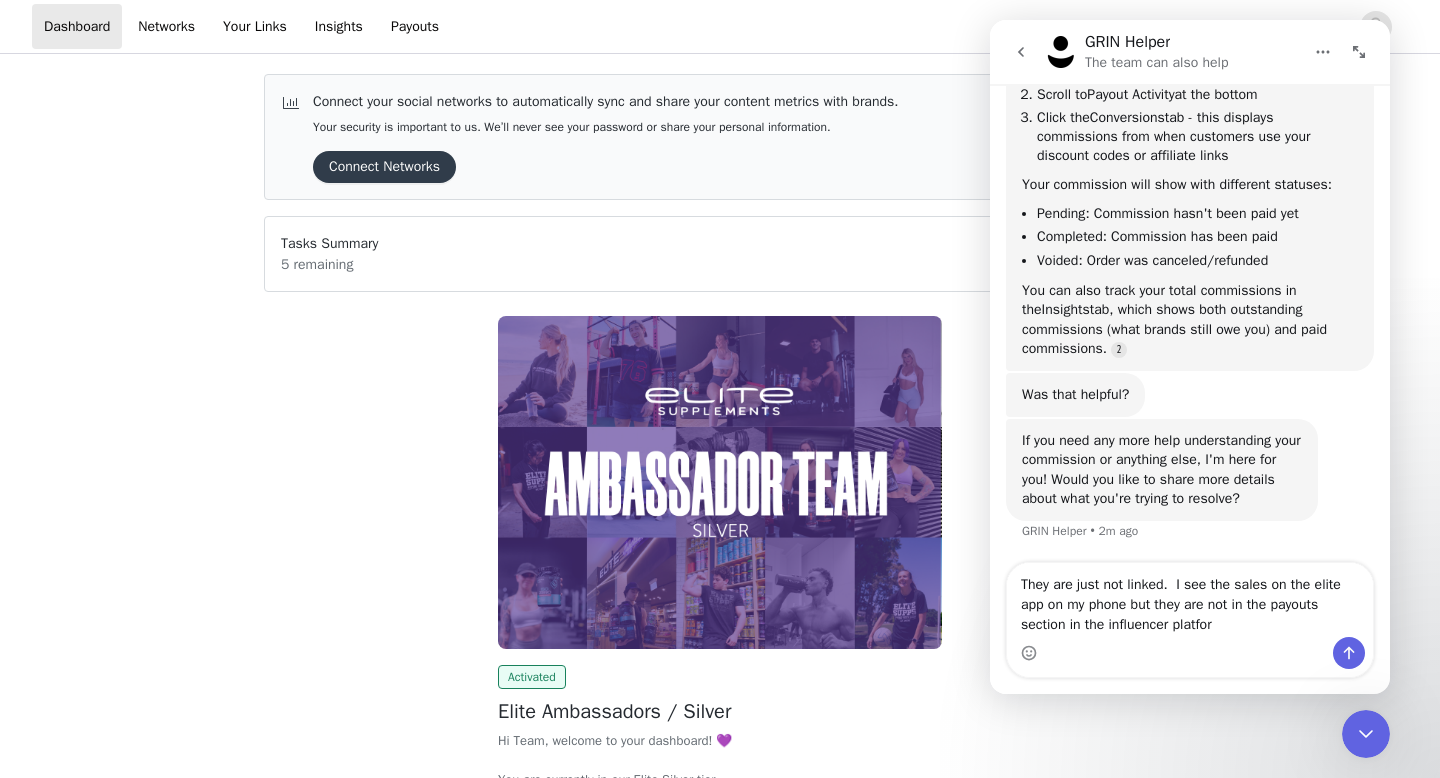 type on "They are just not linked.  I see the sales on the elite app on my phone but they are not in the payouts section in the influencer platform" 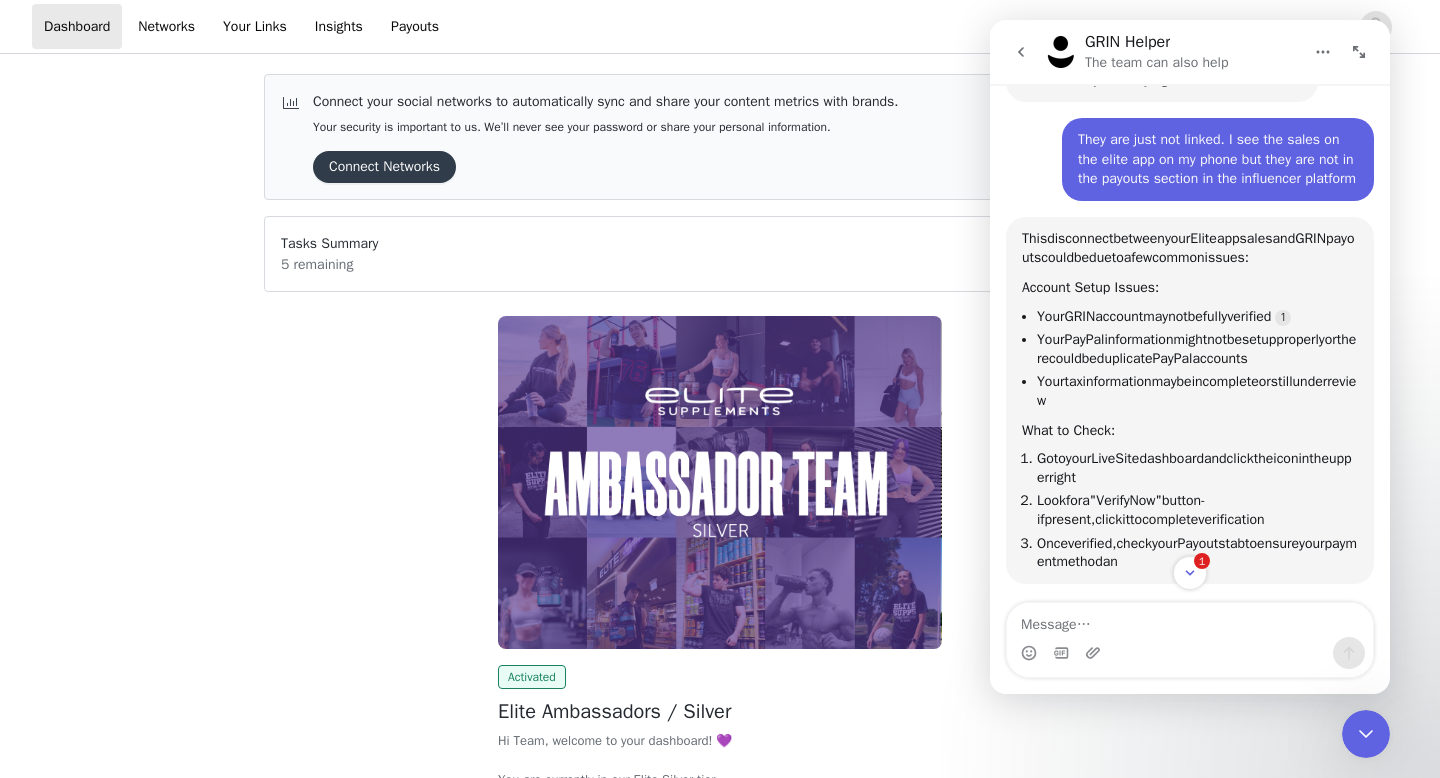 scroll, scrollTop: 1346, scrollLeft: 0, axis: vertical 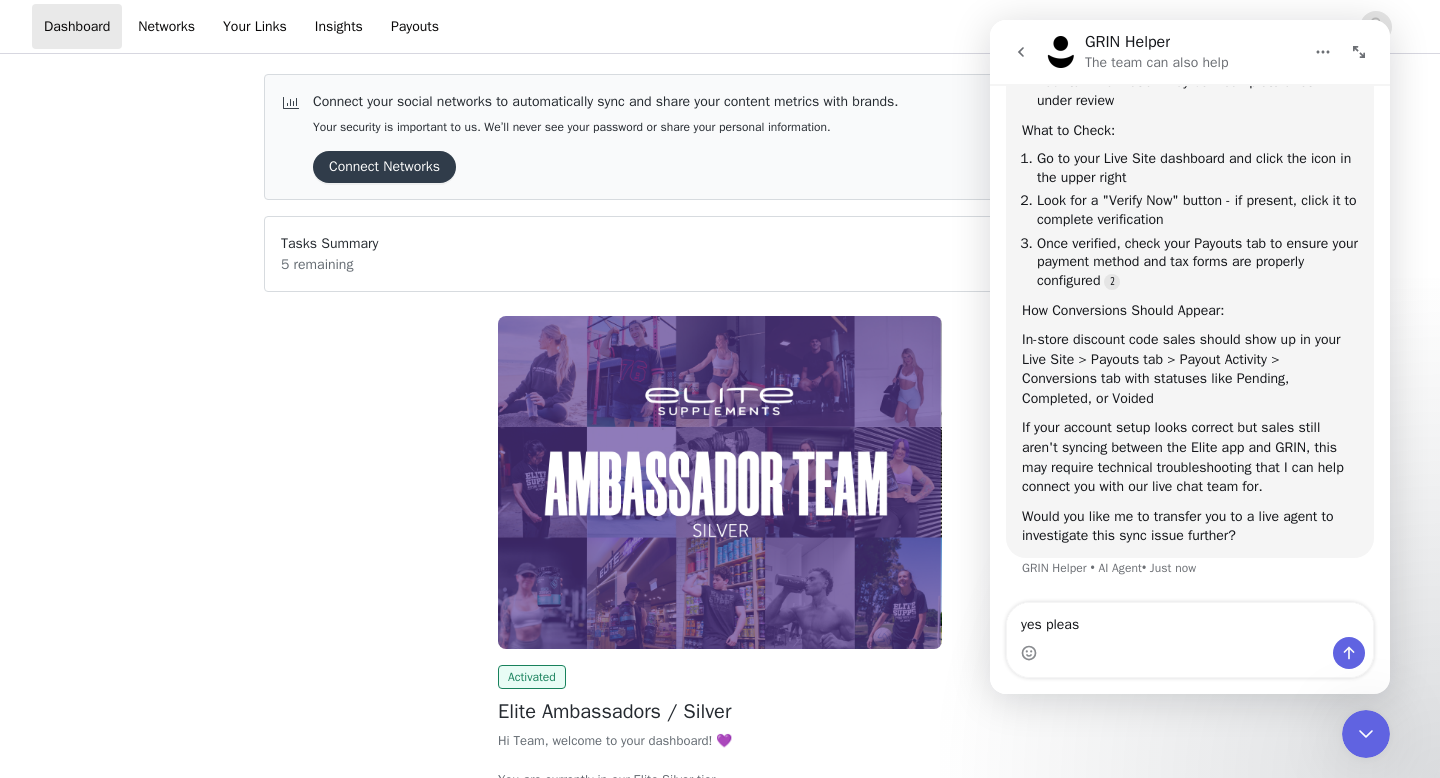type on "yes please" 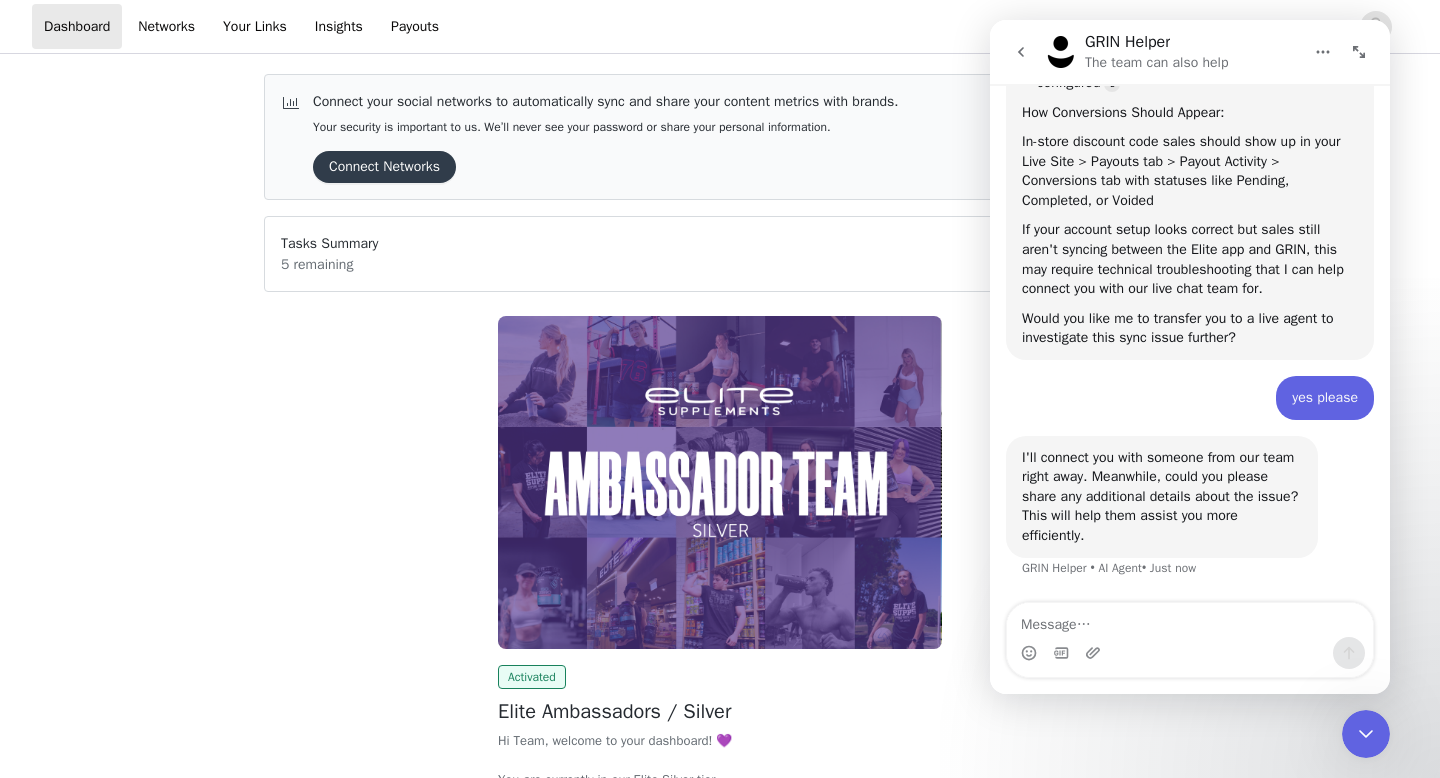 scroll, scrollTop: 1838, scrollLeft: 0, axis: vertical 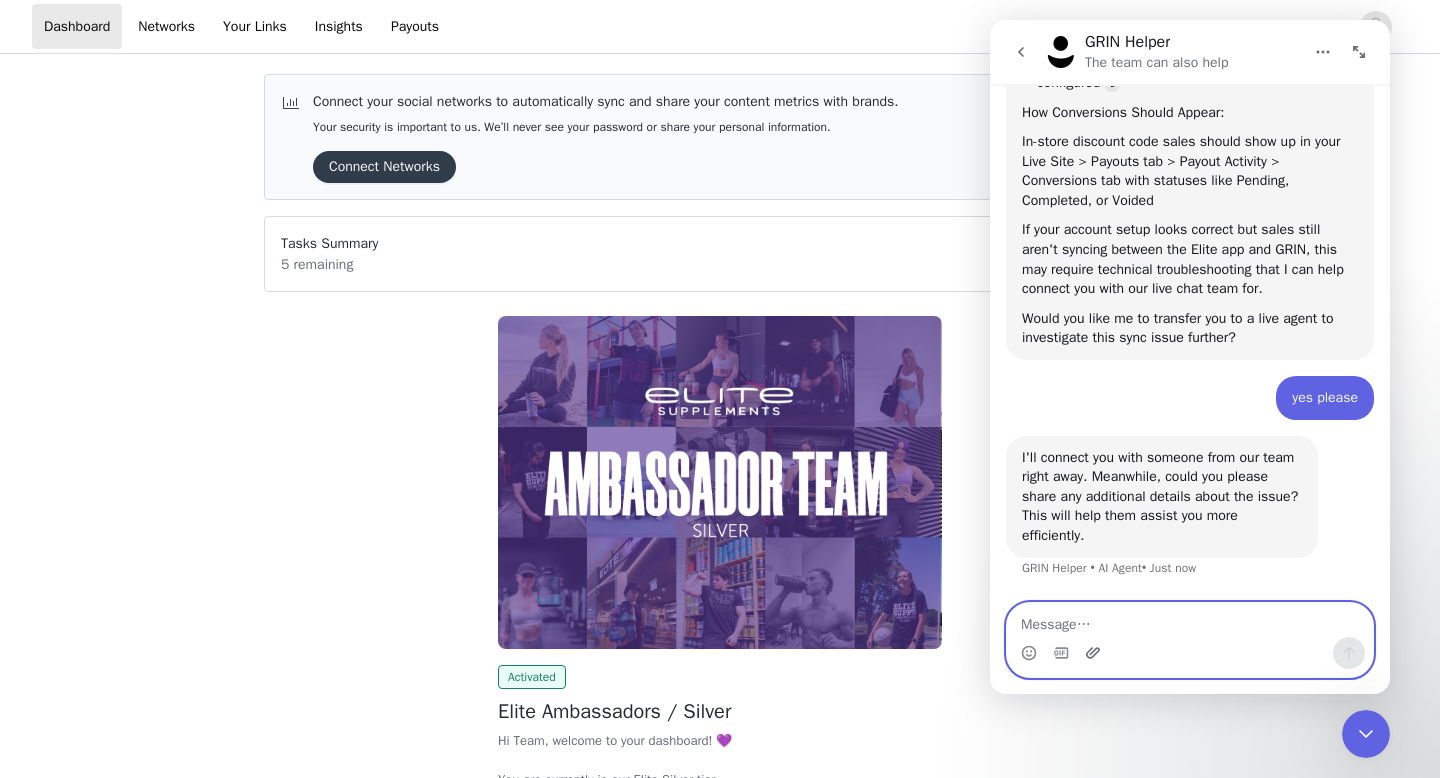 click 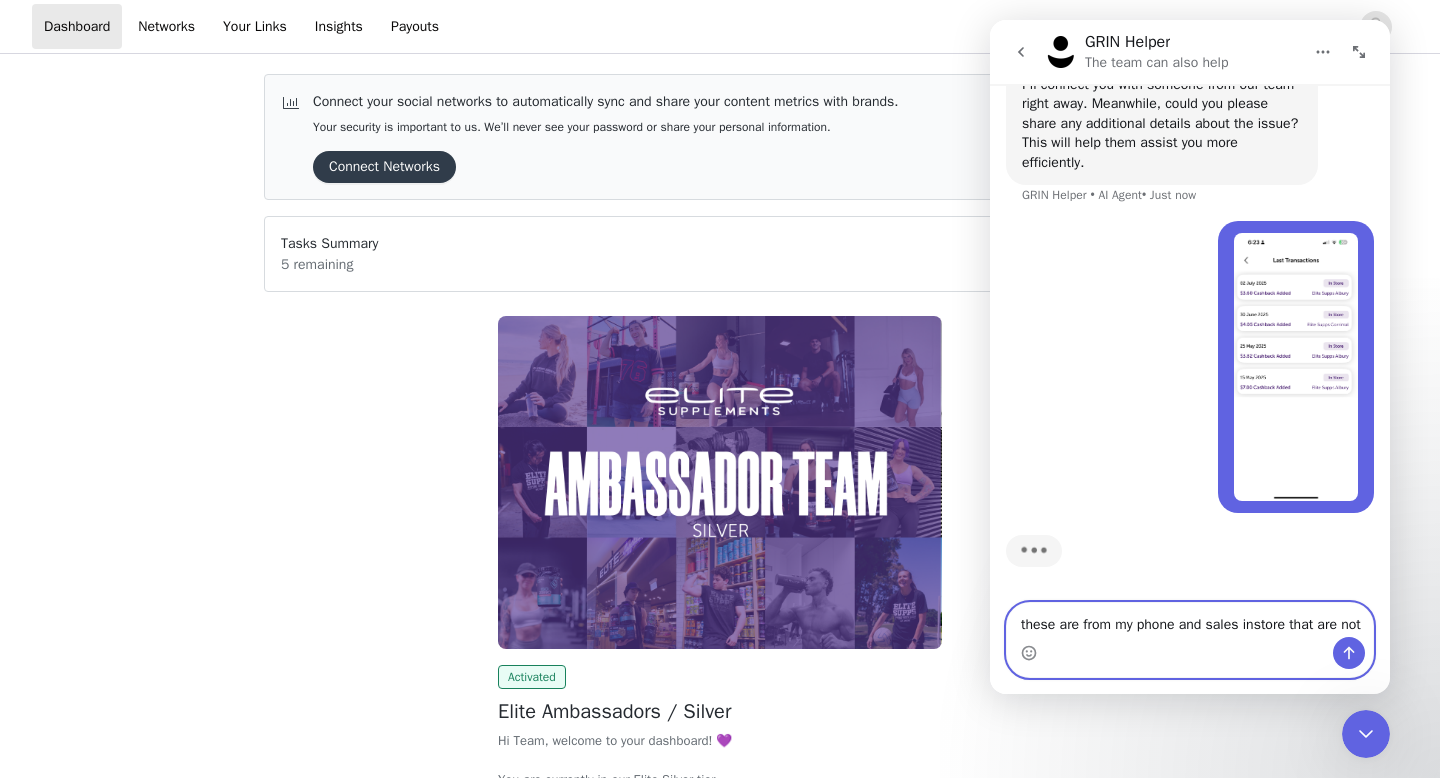 scroll, scrollTop: 2231, scrollLeft: 0, axis: vertical 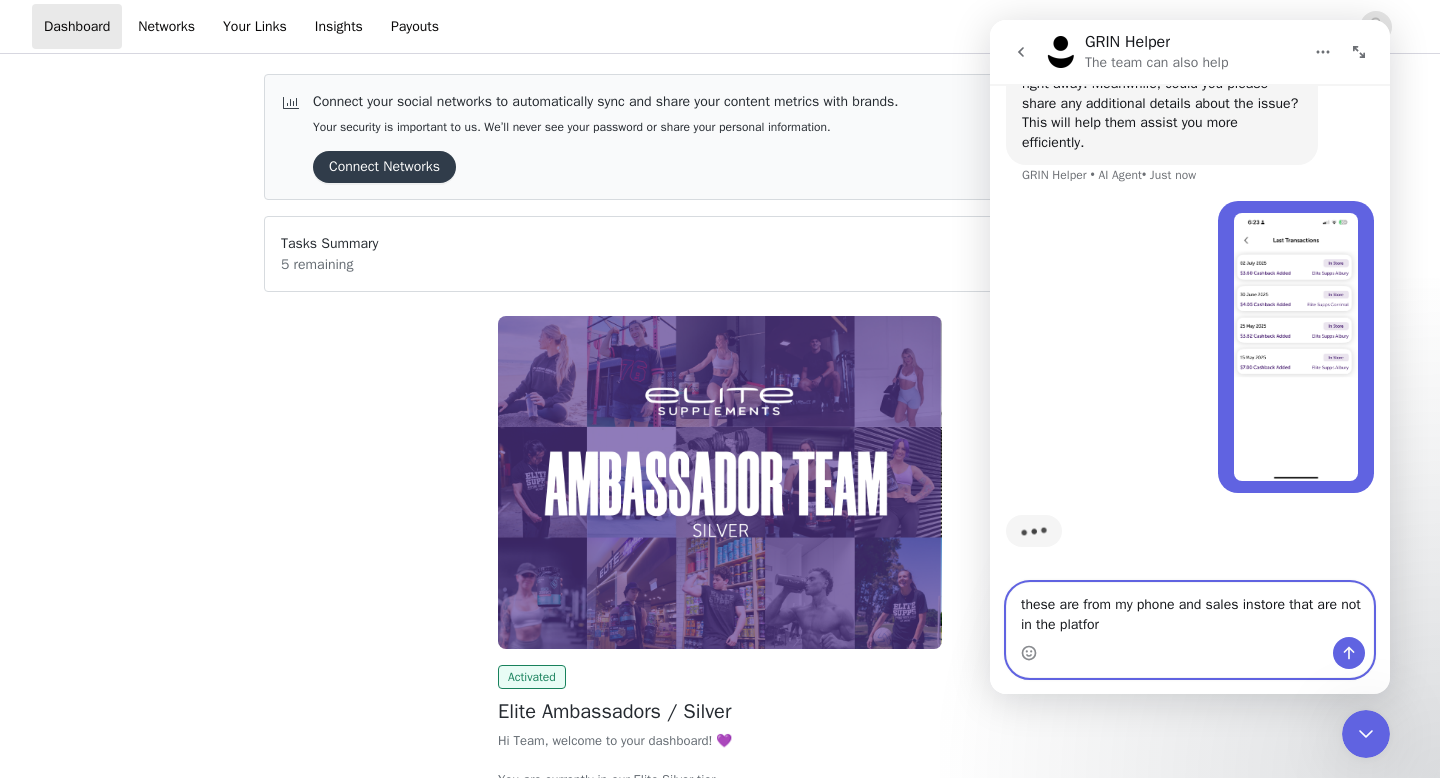 type on "these are from my phone and sales instore that are not in the platform" 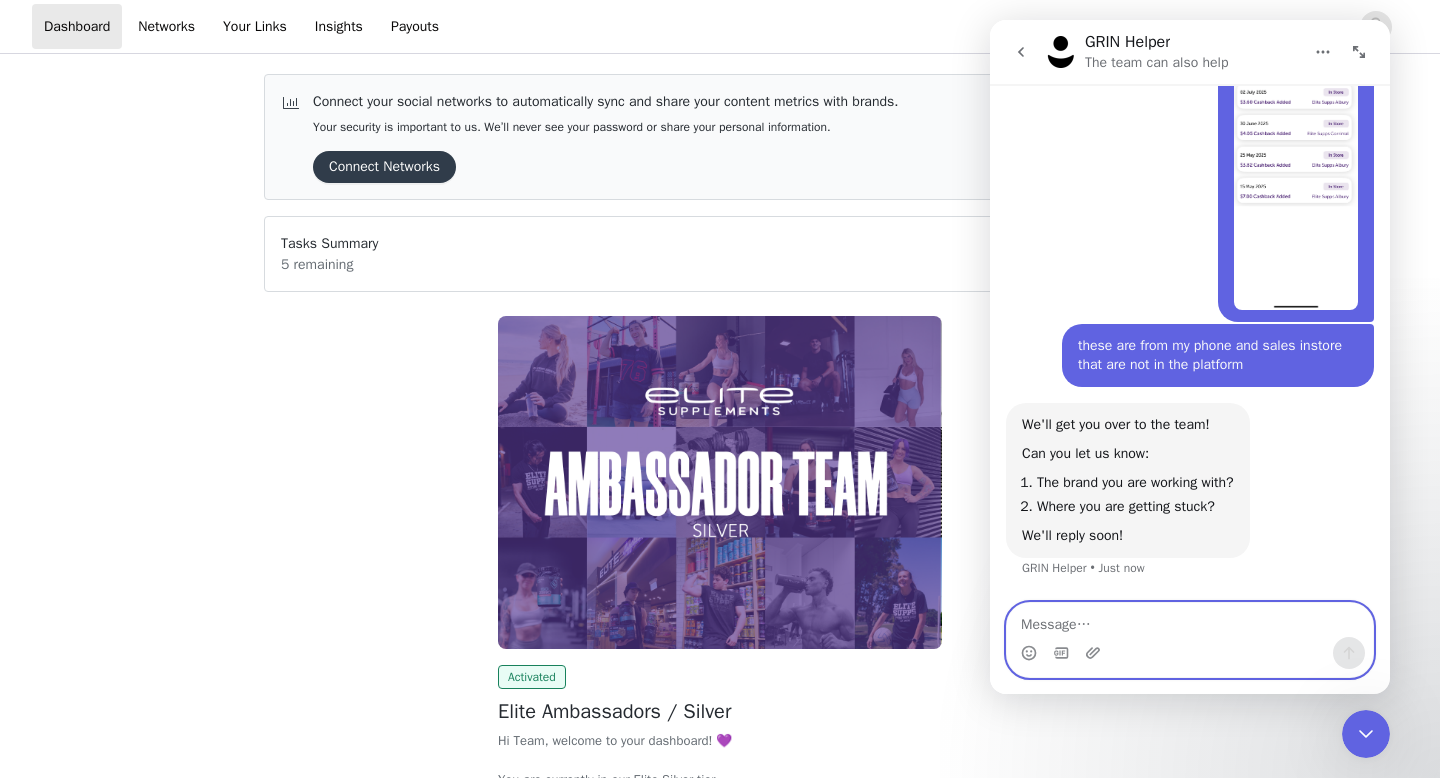 scroll, scrollTop: 2382, scrollLeft: 0, axis: vertical 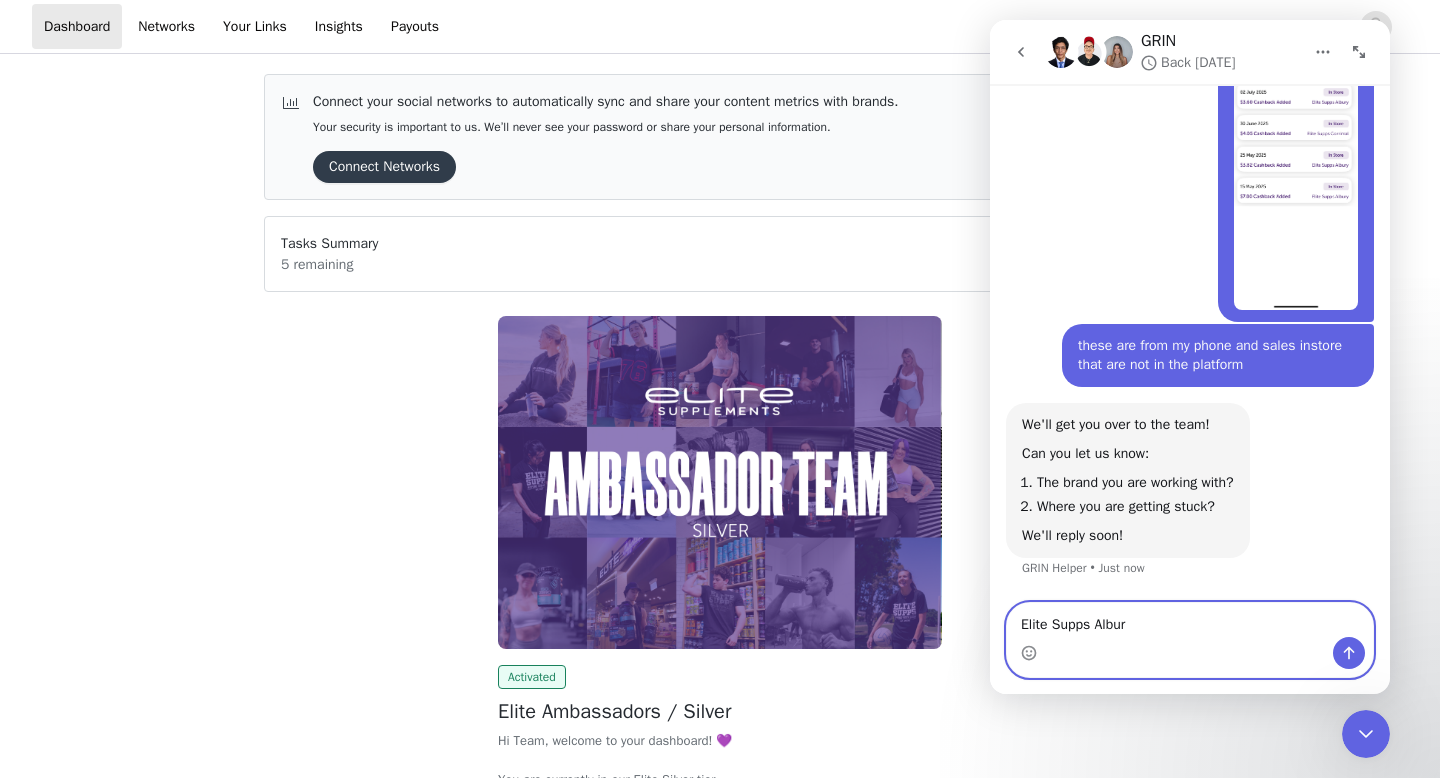 type on "Elite [PERSON_NAME]" 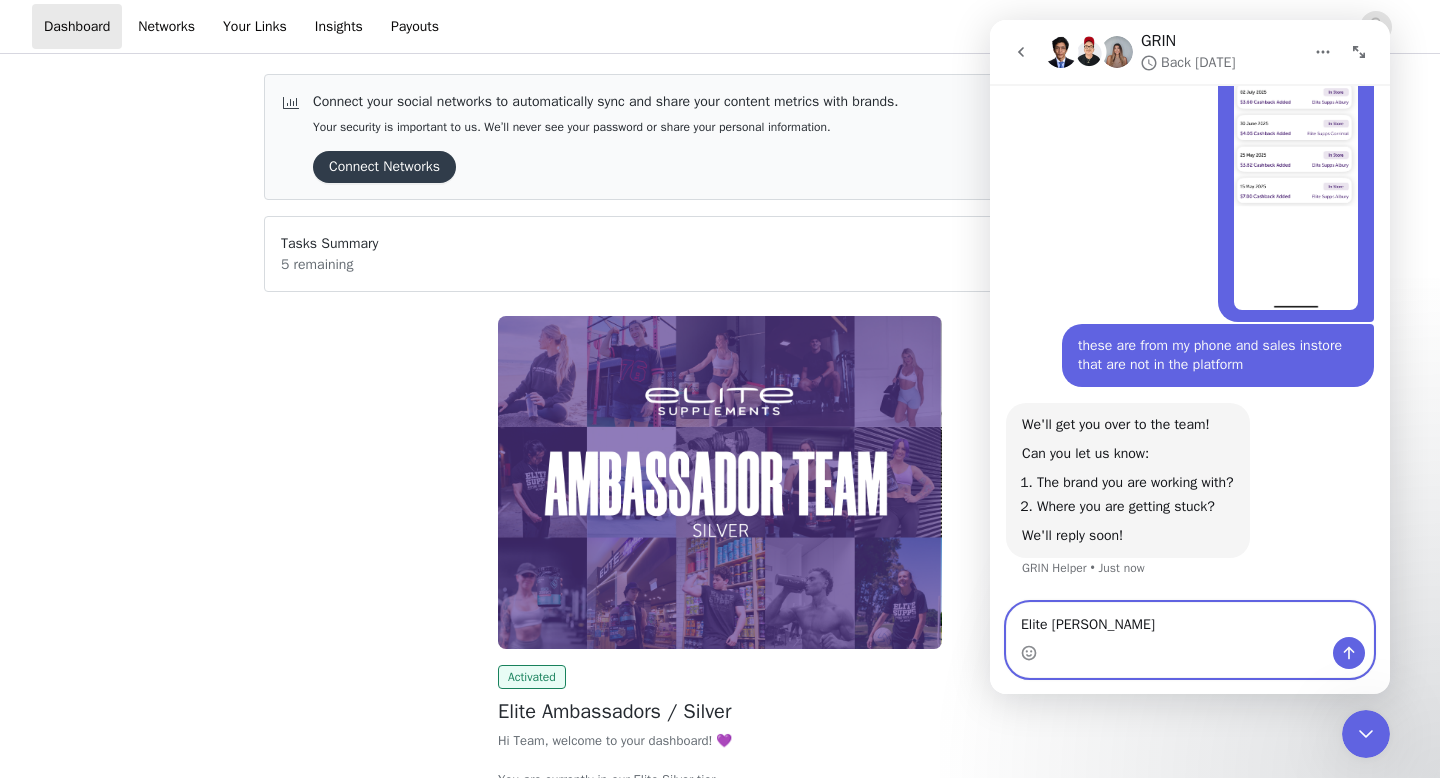 type 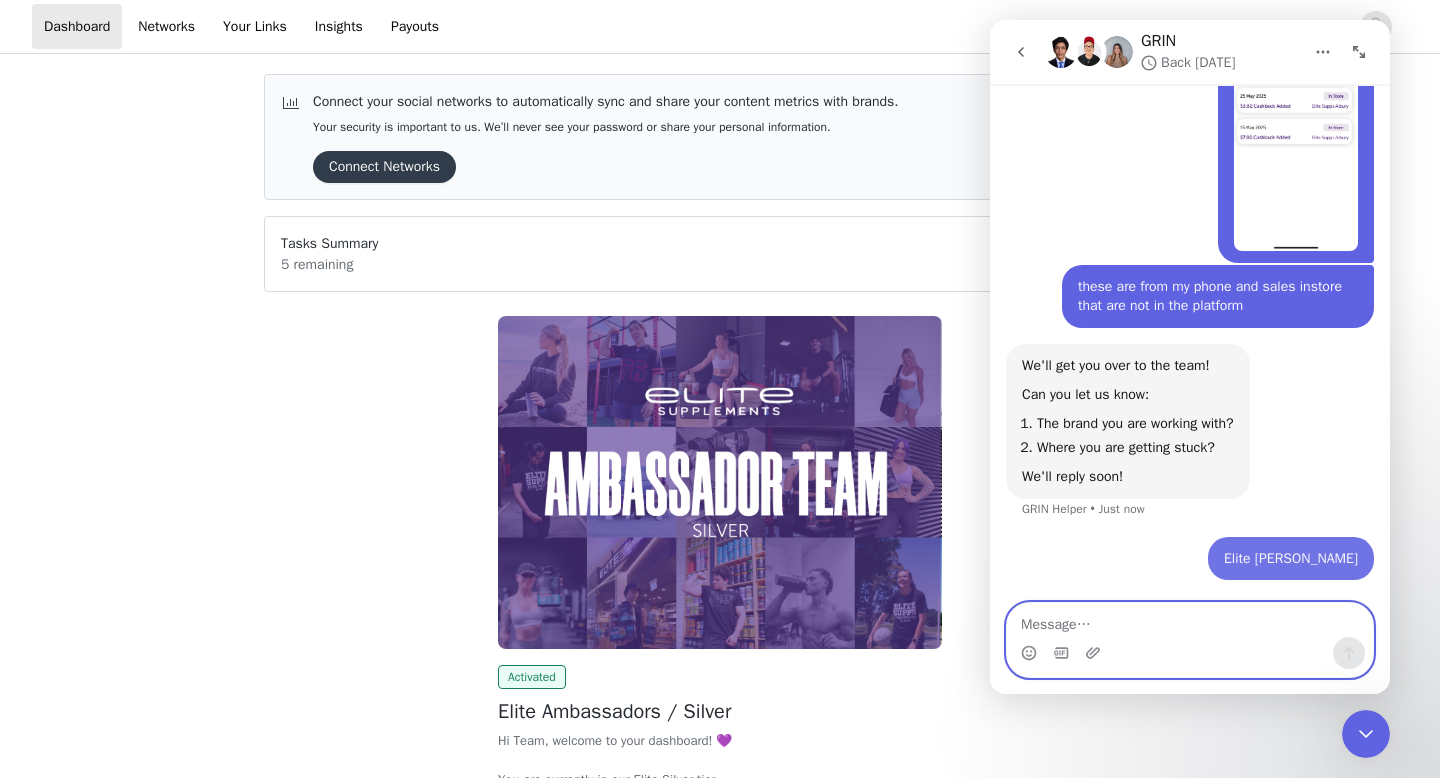 scroll, scrollTop: 2442, scrollLeft: 0, axis: vertical 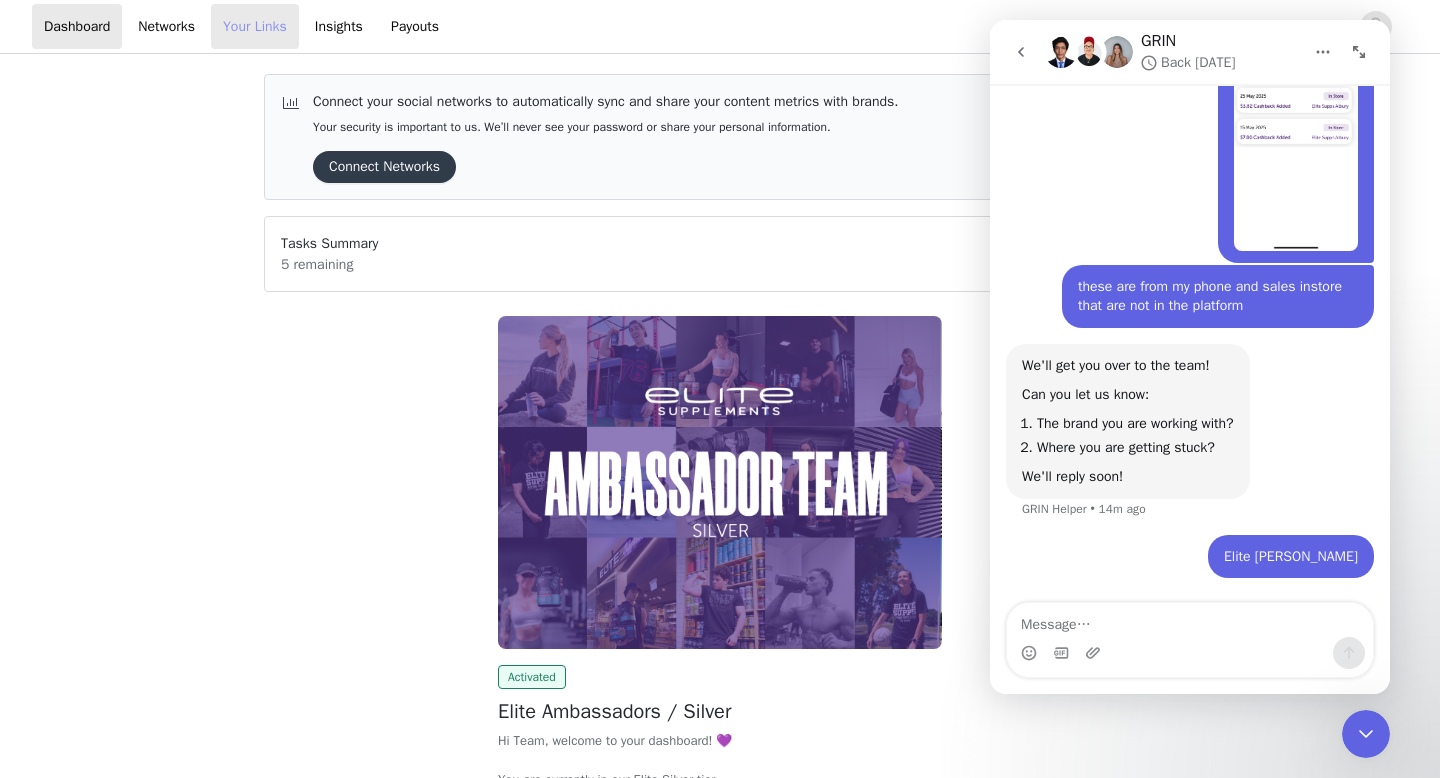 click on "Your Links" at bounding box center [255, 26] 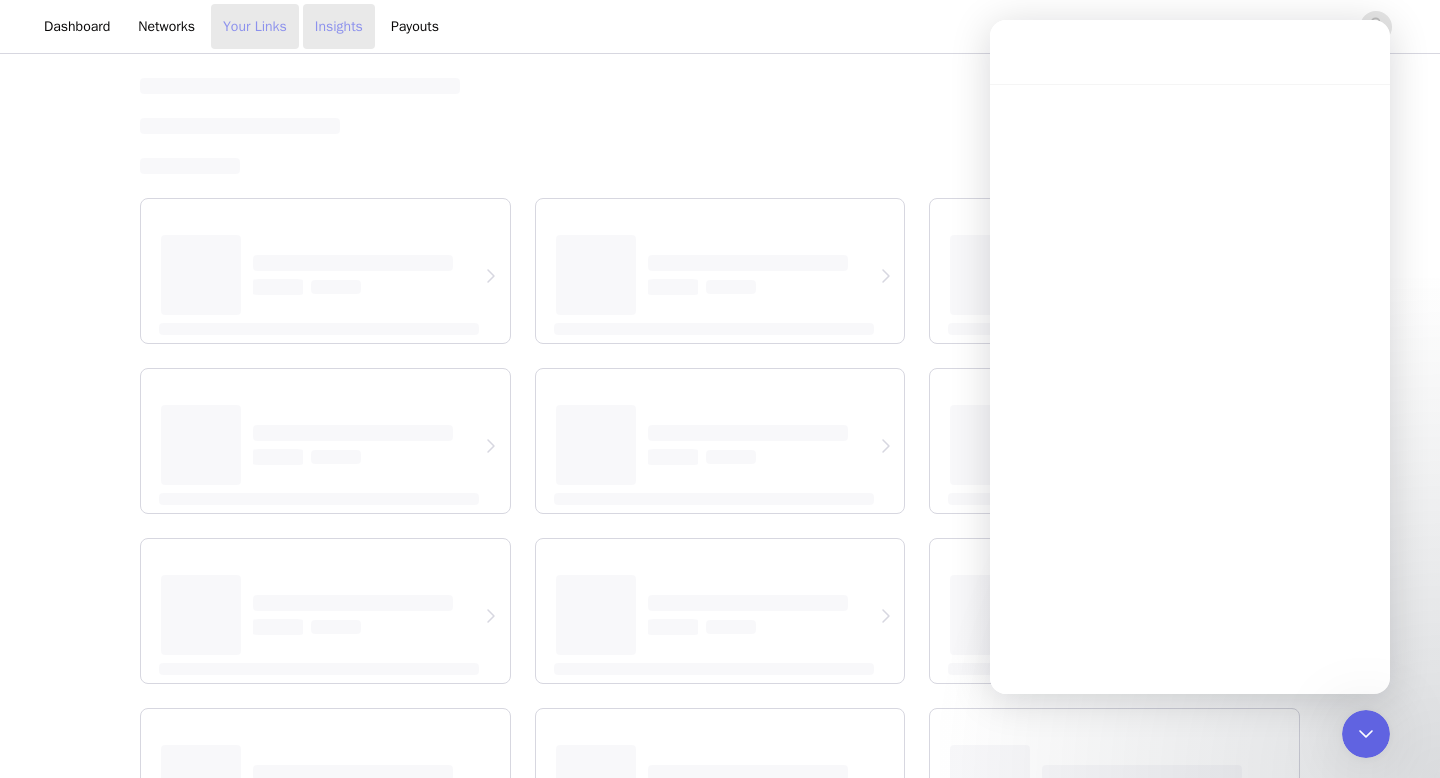 scroll, scrollTop: 0, scrollLeft: 0, axis: both 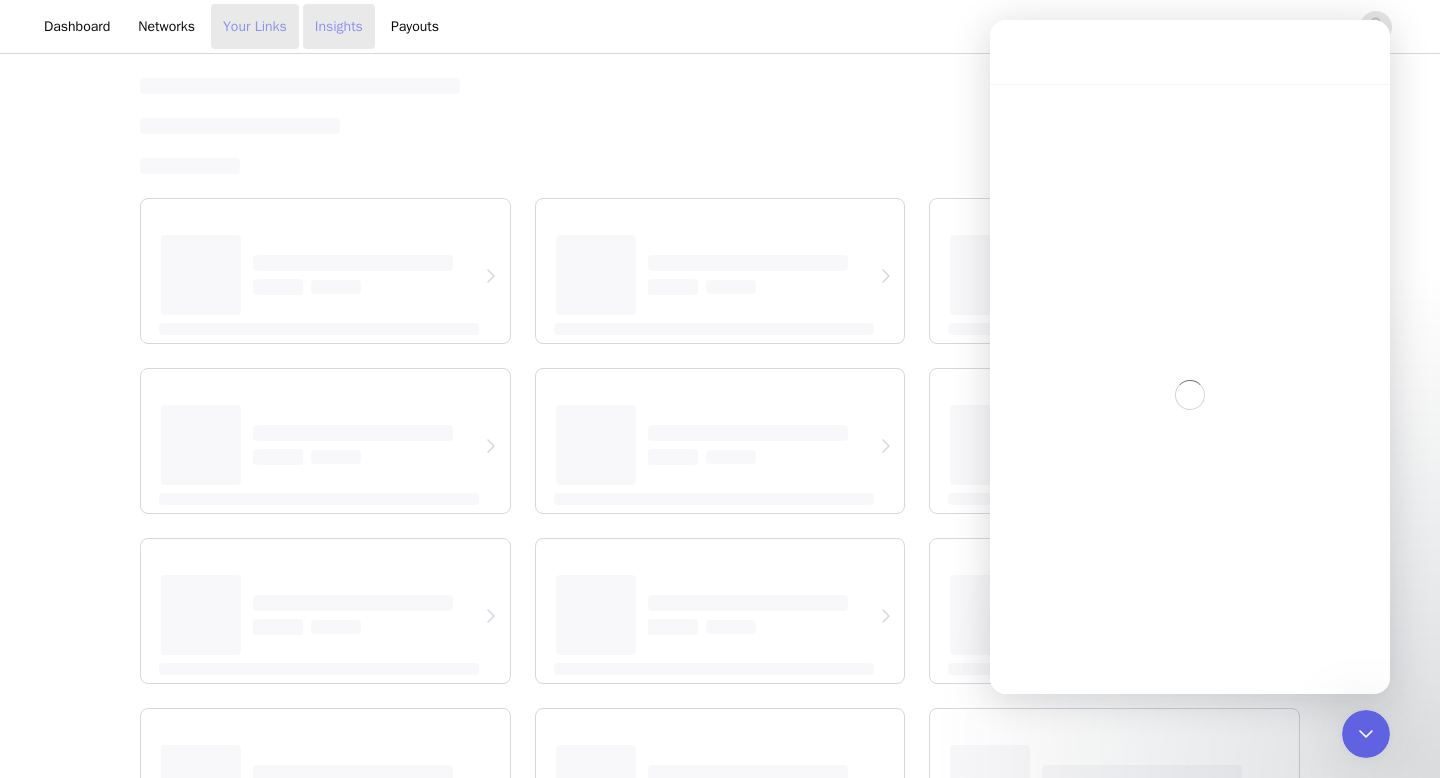 select on "12" 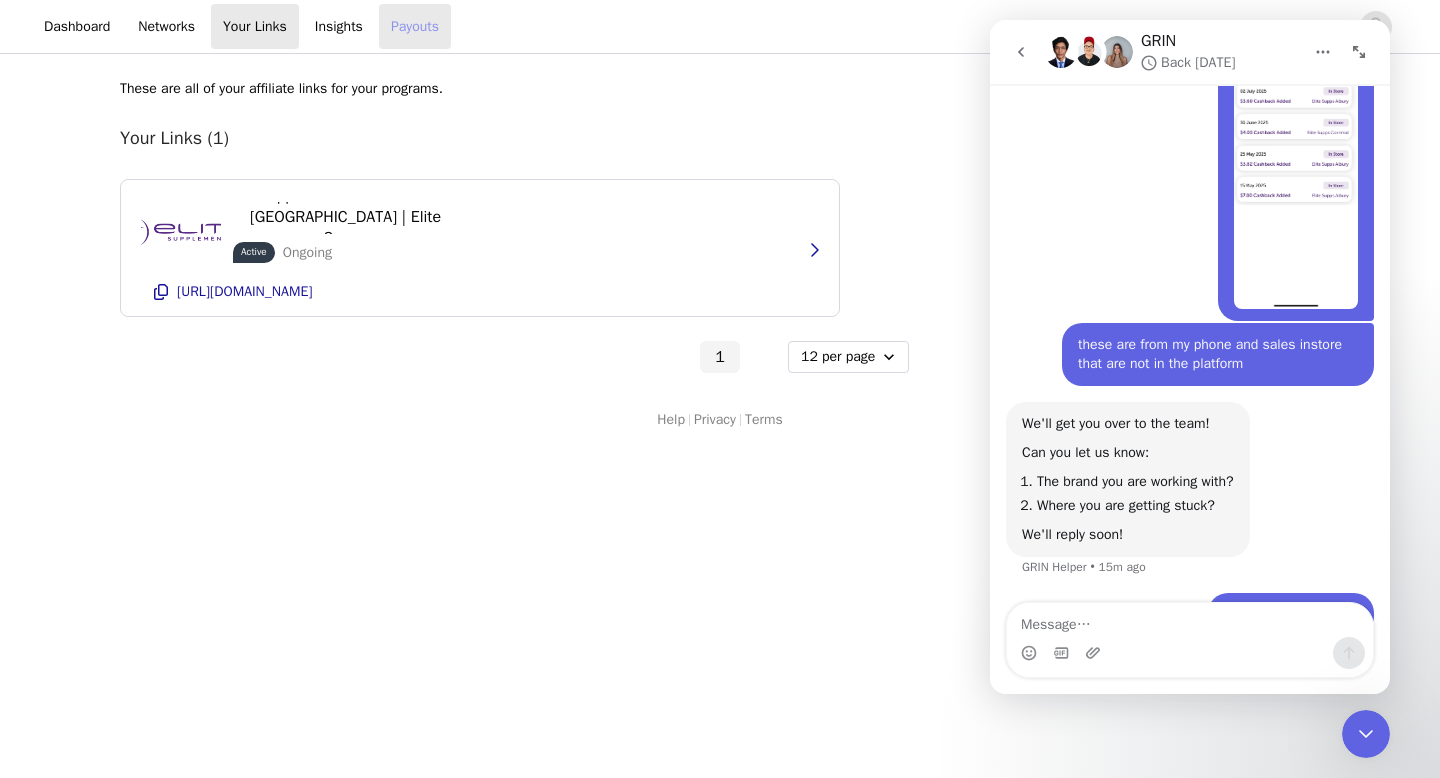 scroll, scrollTop: 2442, scrollLeft: 0, axis: vertical 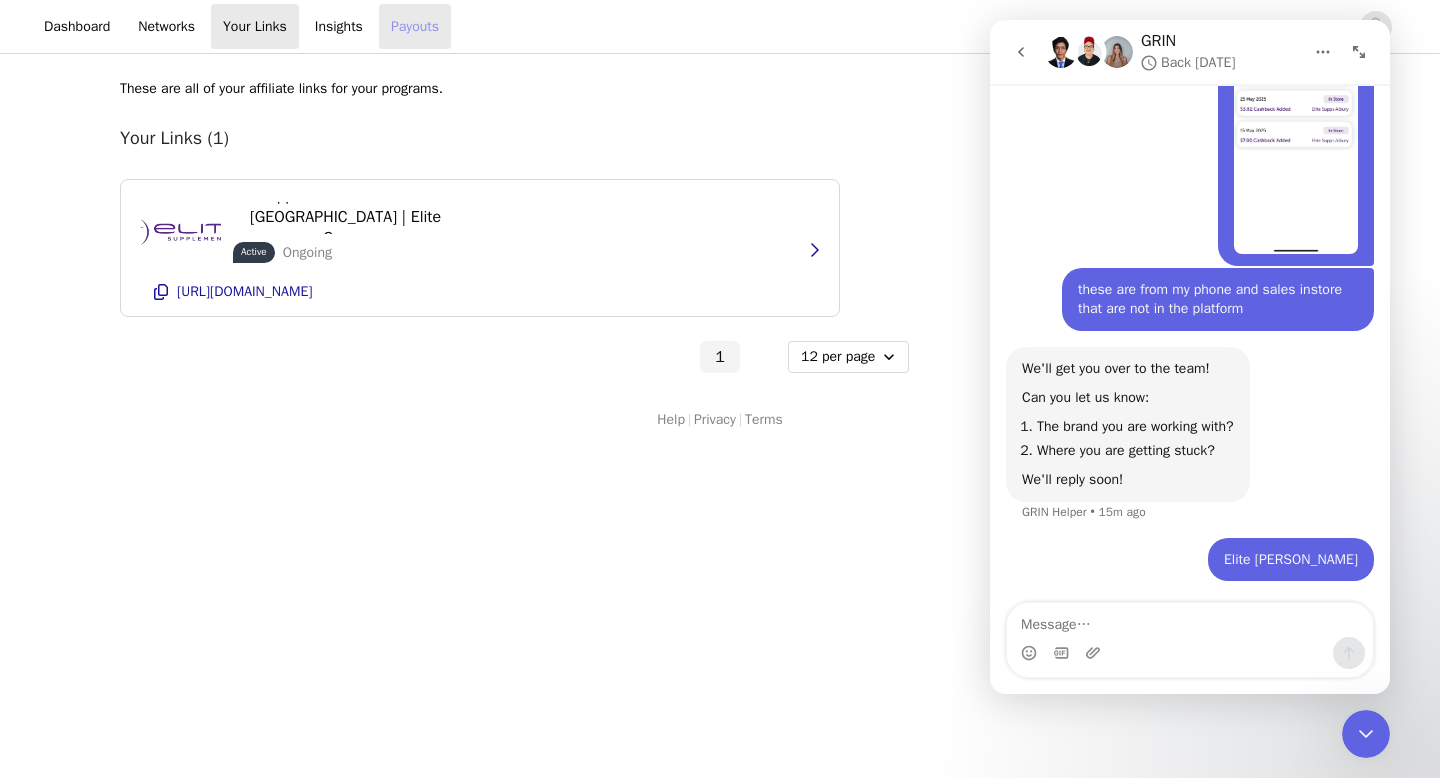 click on "Payouts" at bounding box center (415, 26) 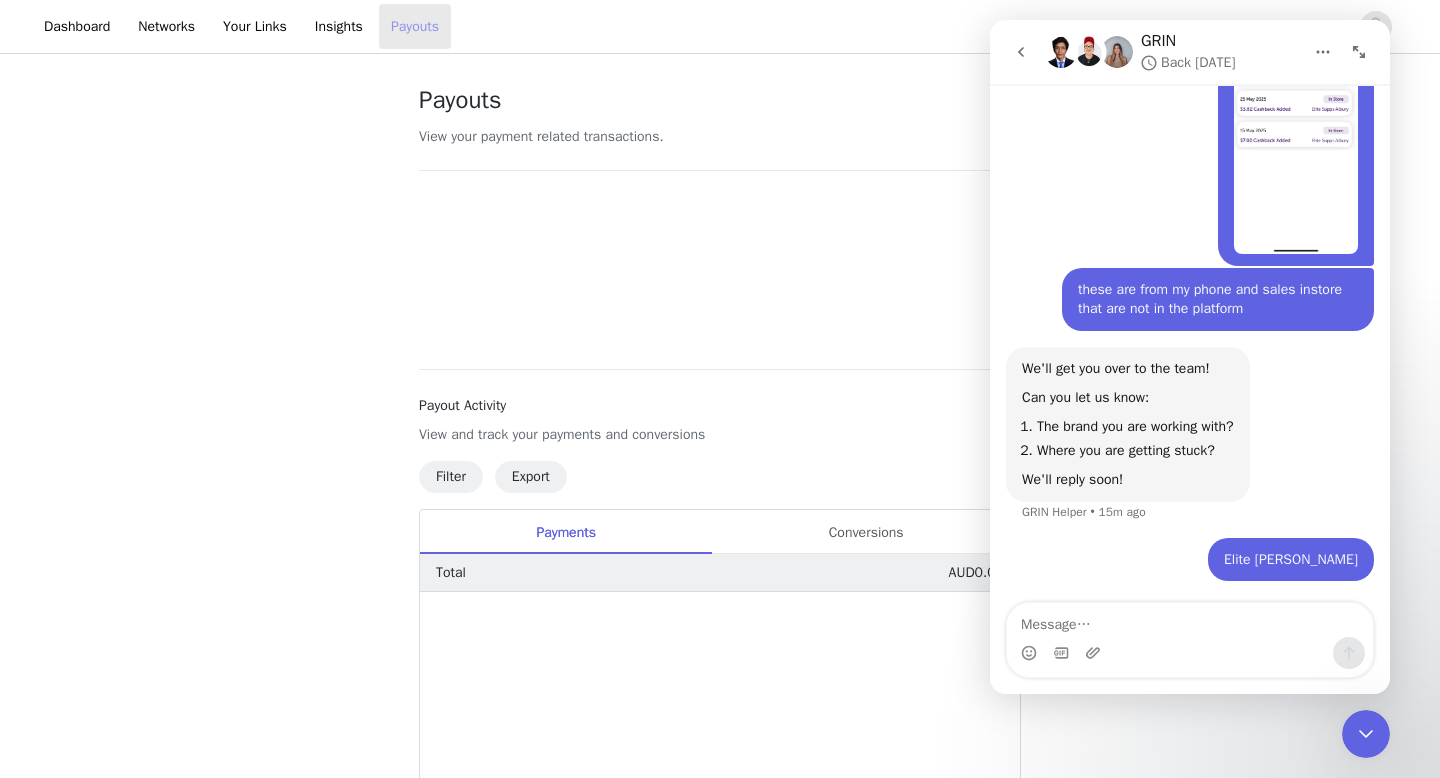 scroll, scrollTop: 2442, scrollLeft: 0, axis: vertical 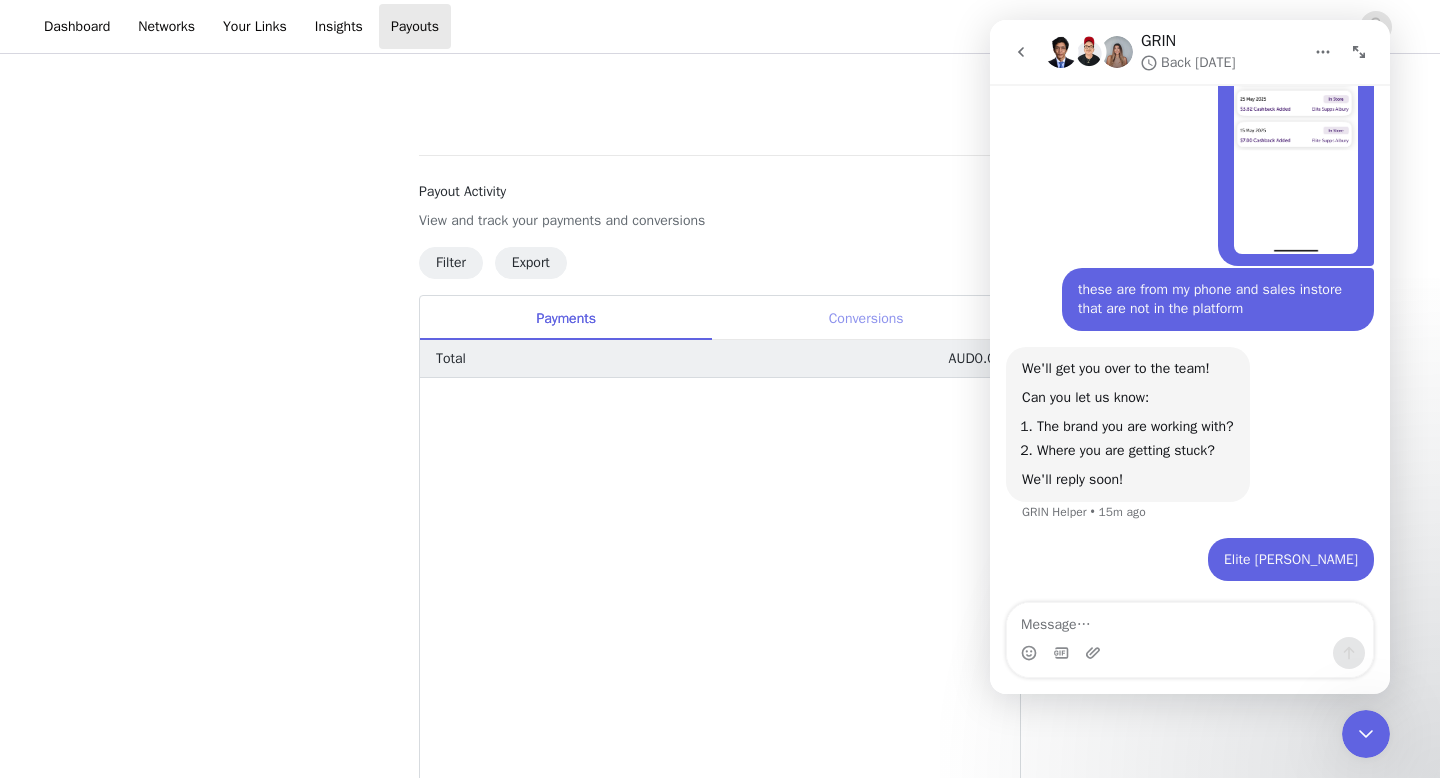 click on "Conversions" at bounding box center [866, 318] 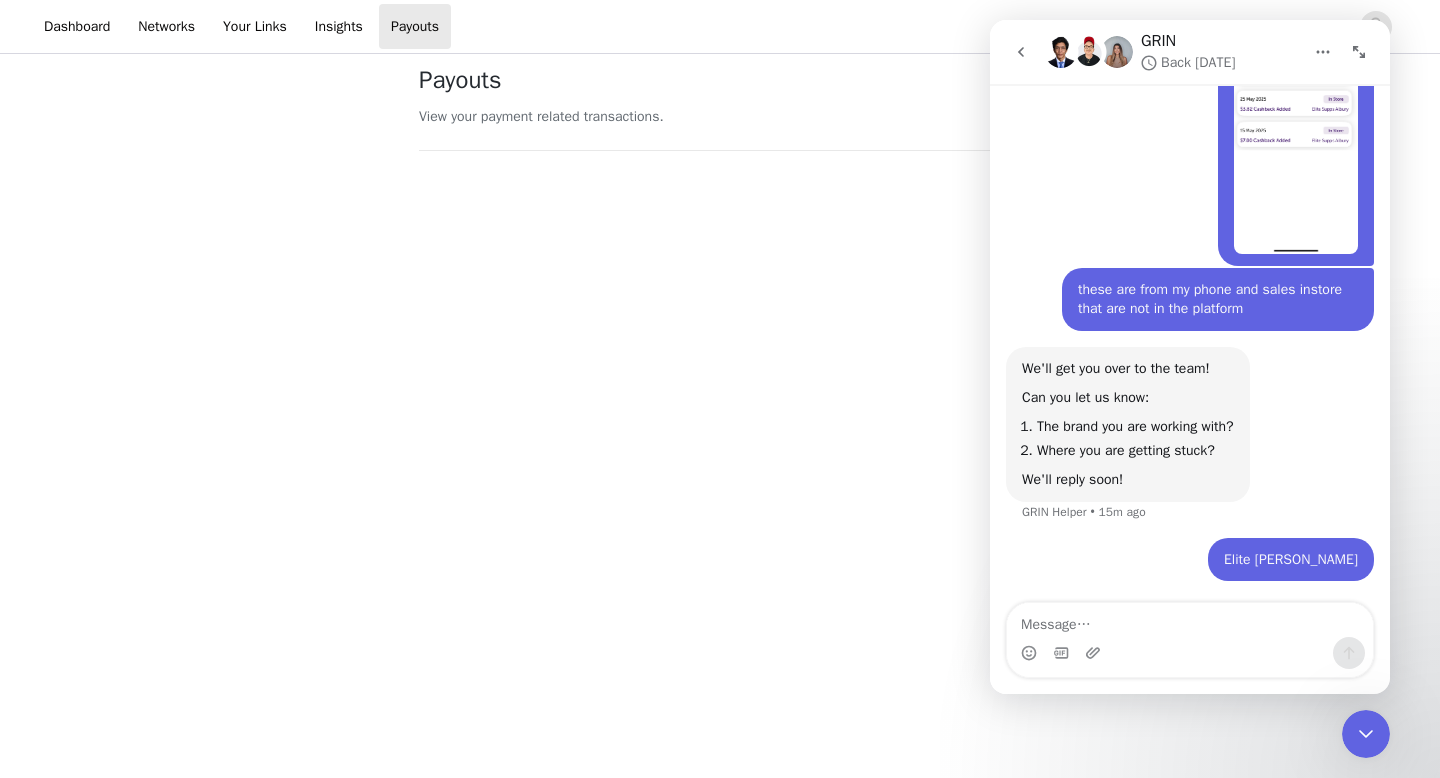 scroll, scrollTop: 0, scrollLeft: 0, axis: both 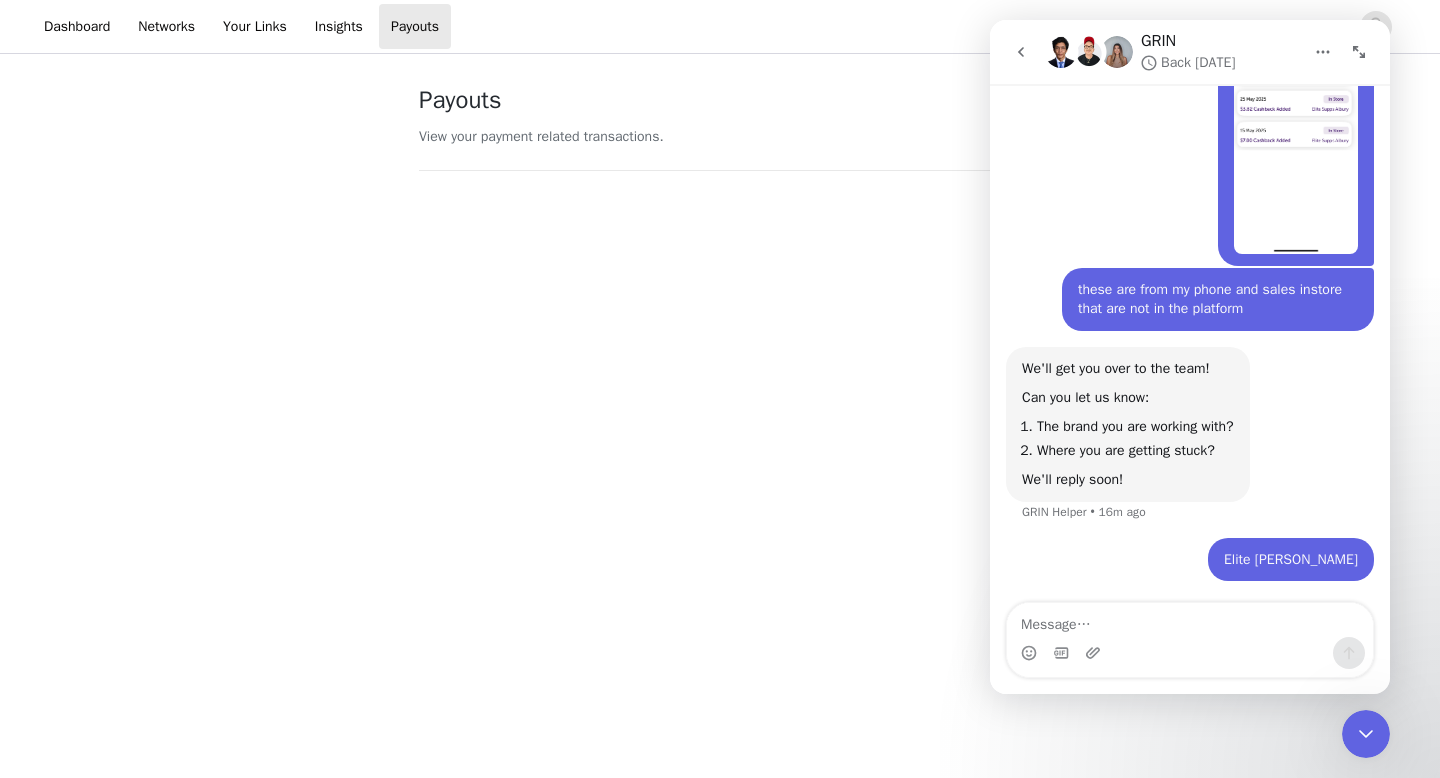 click 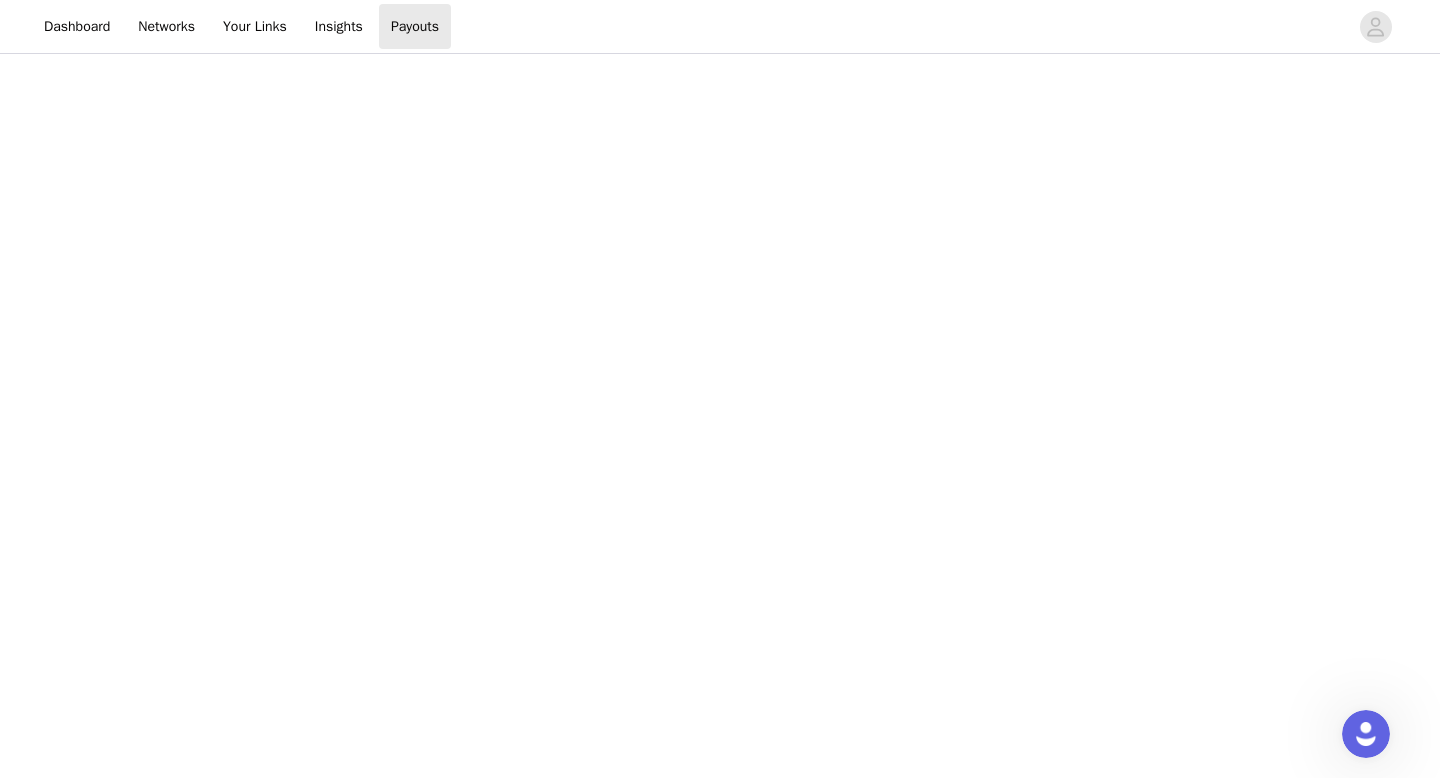 scroll, scrollTop: 0, scrollLeft: 0, axis: both 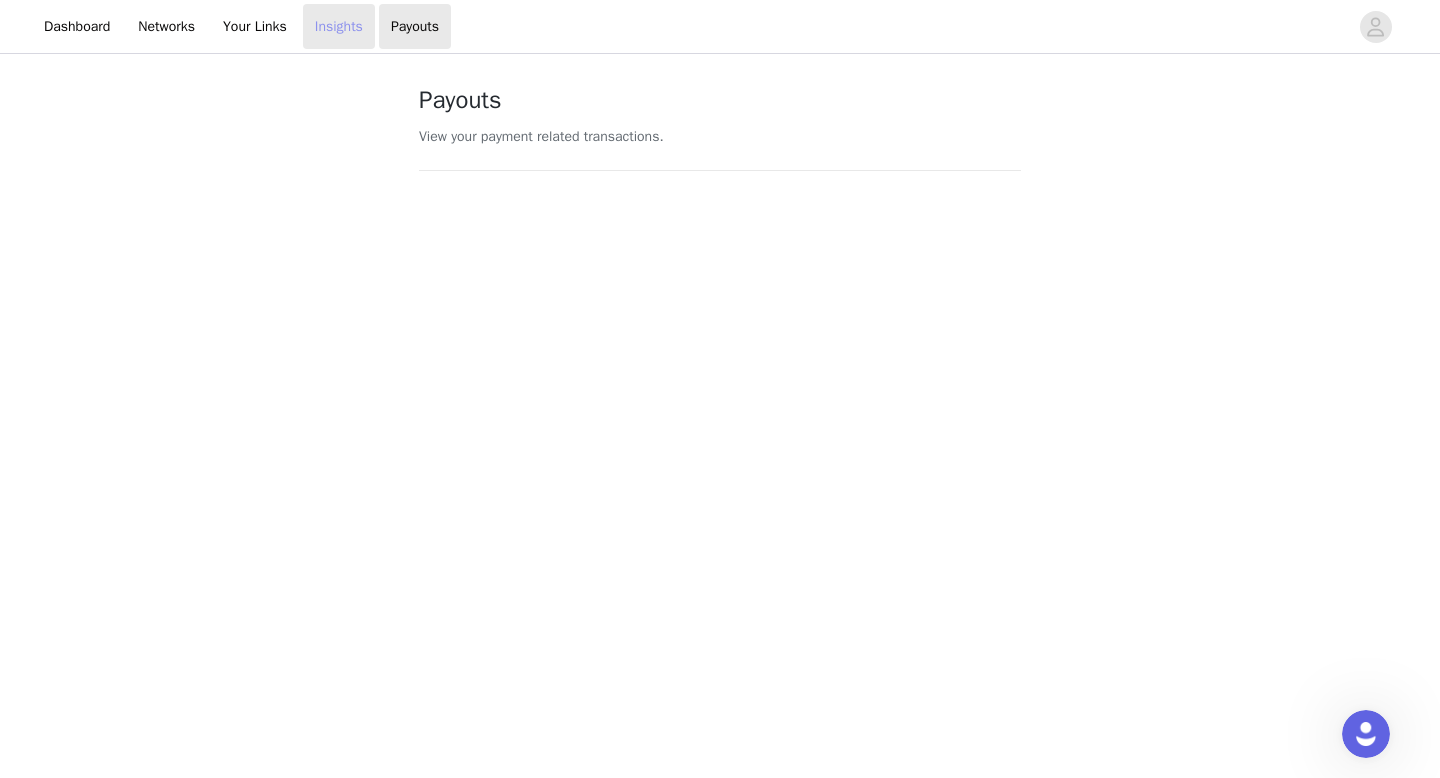 click on "Insights" at bounding box center [339, 26] 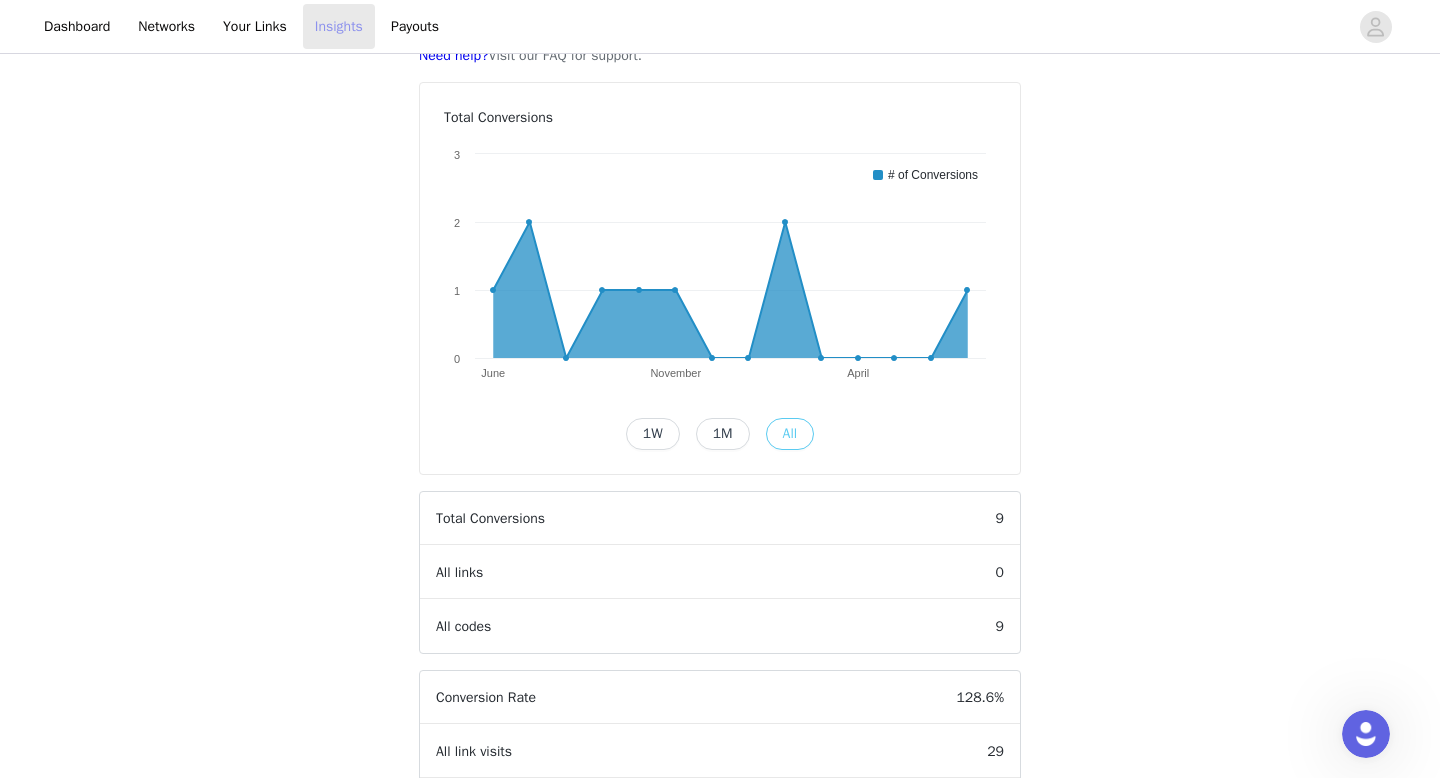 scroll, scrollTop: 142, scrollLeft: 0, axis: vertical 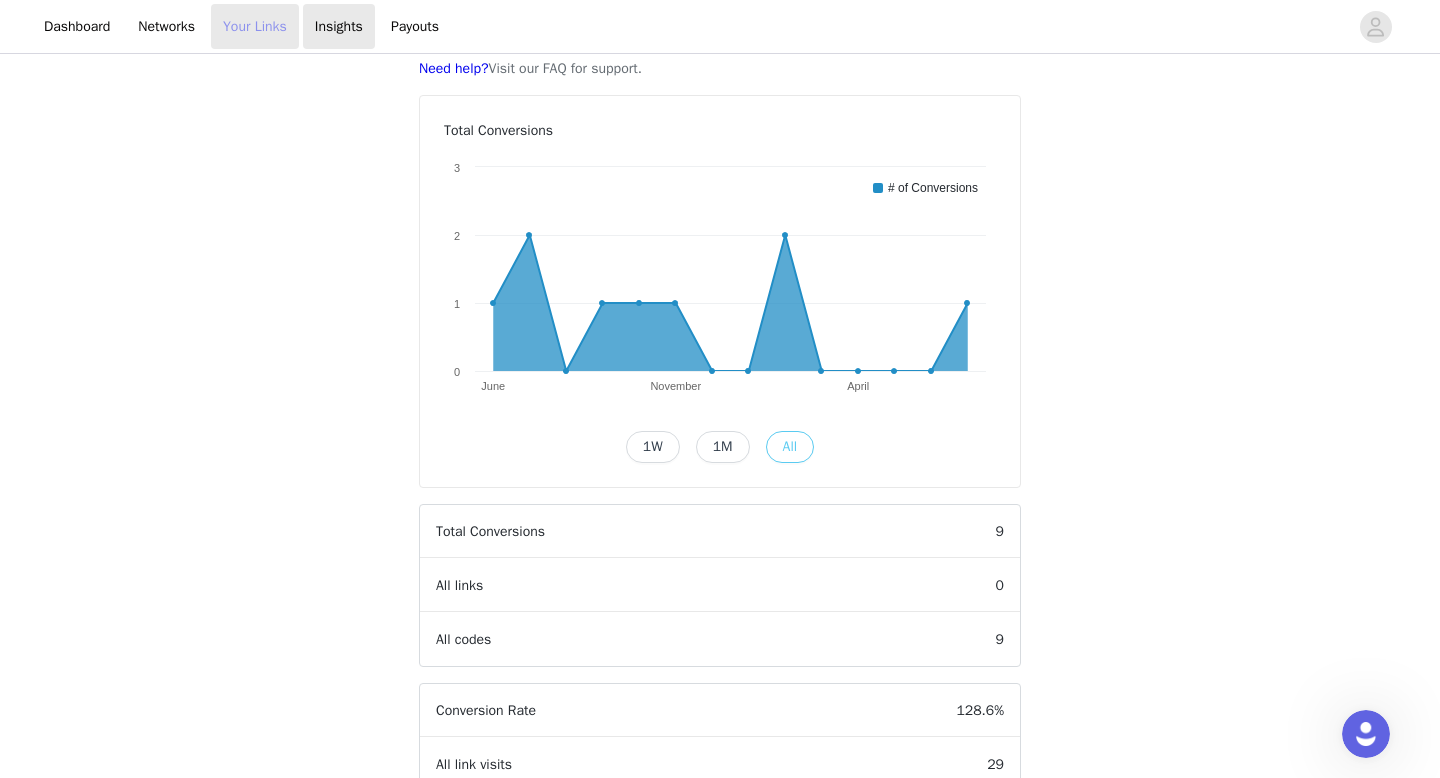 click on "Your Links" at bounding box center [255, 26] 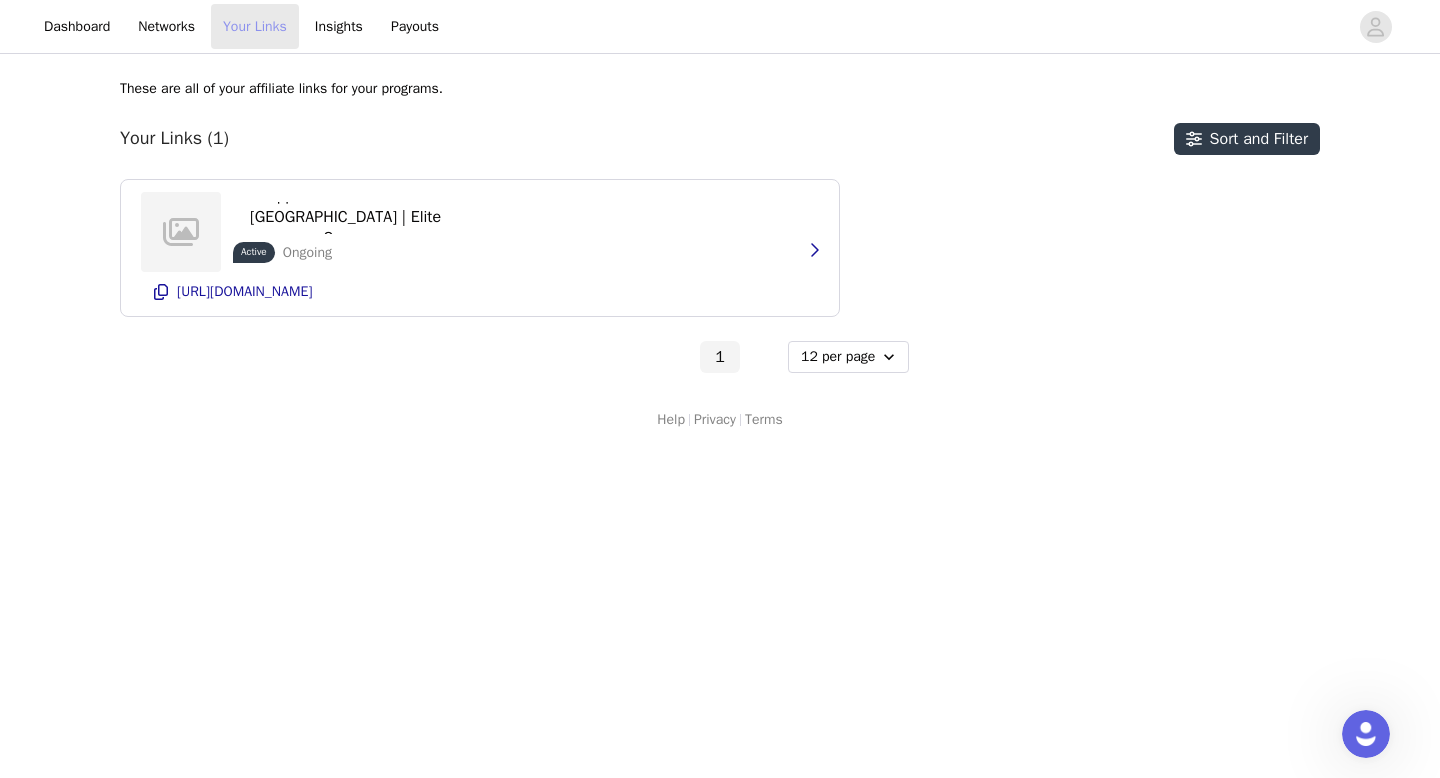 scroll, scrollTop: 0, scrollLeft: 0, axis: both 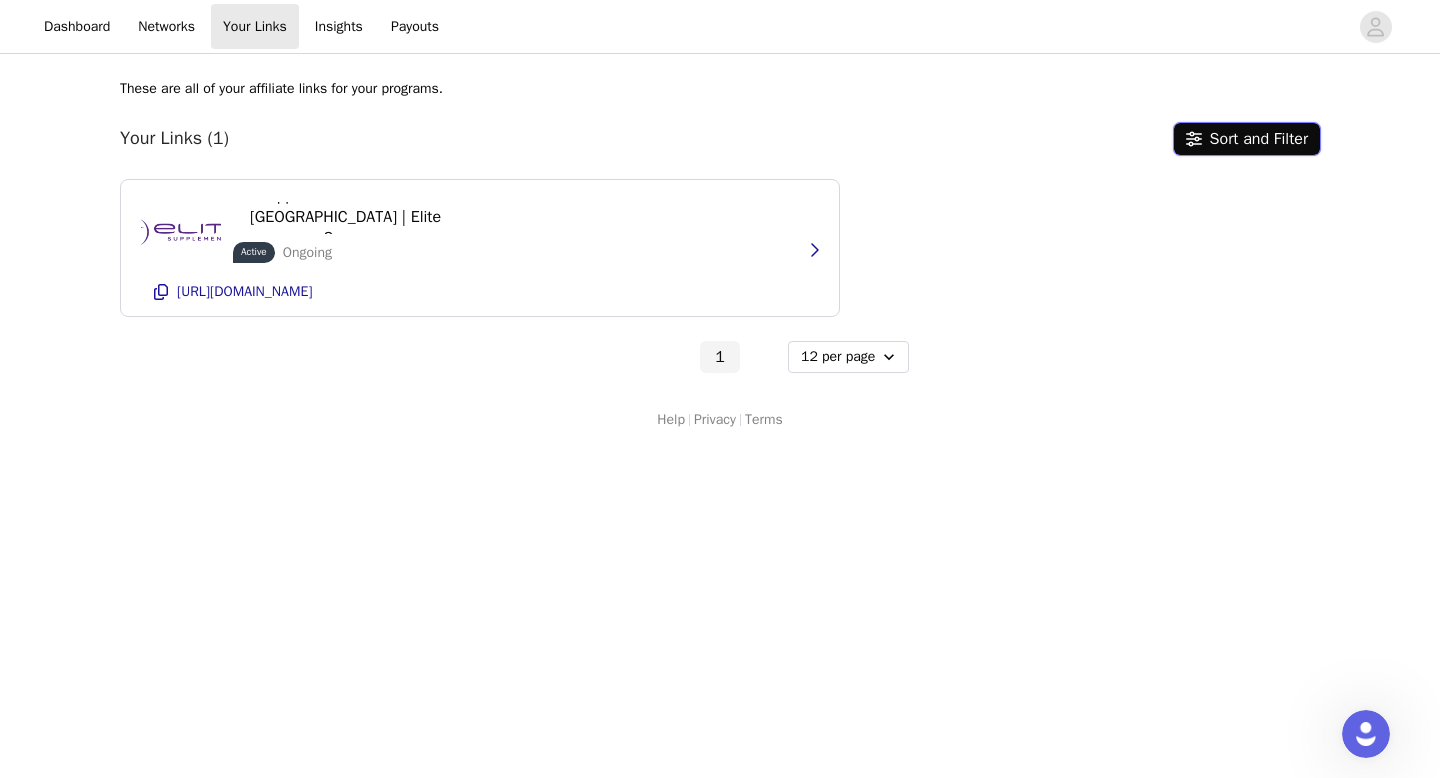 click 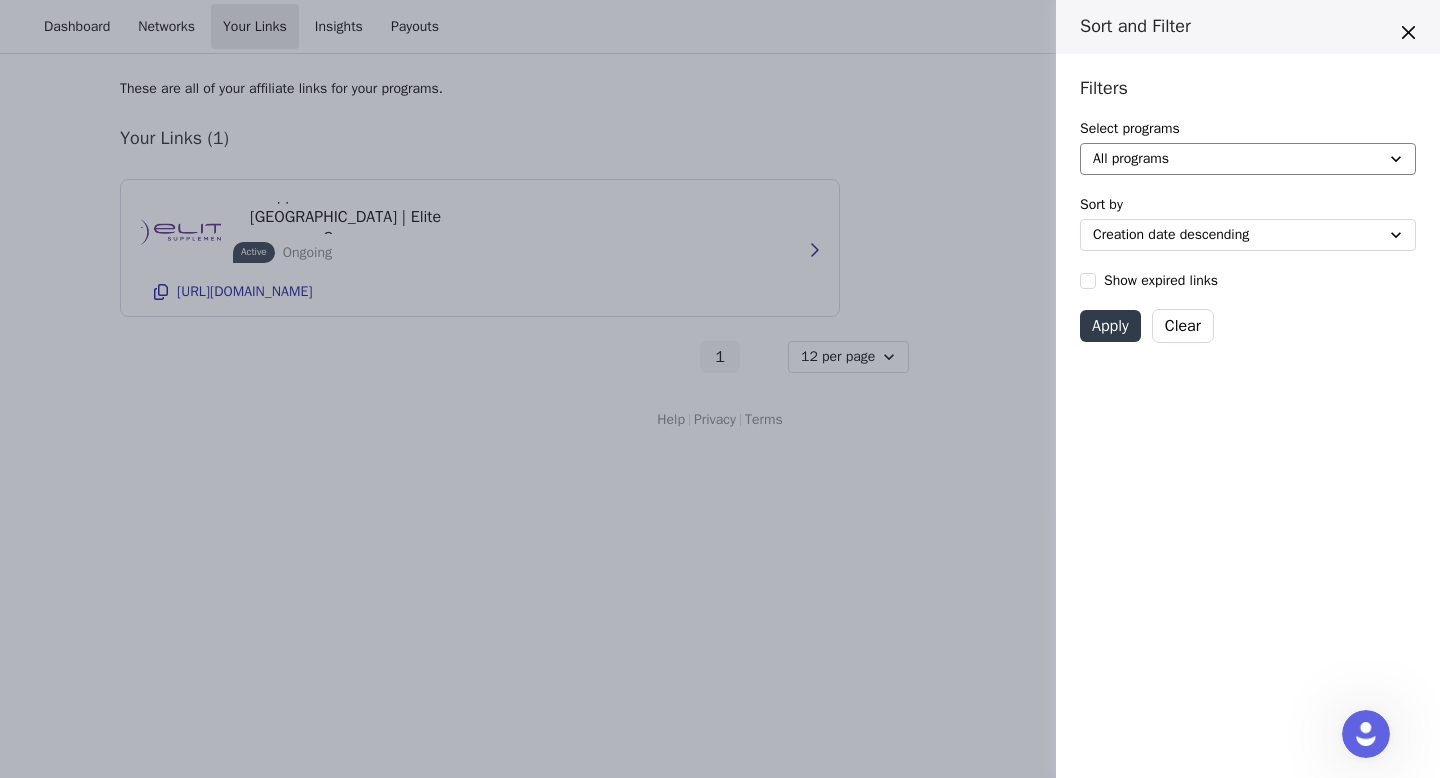 click on "All programs Elite Ambassadors / Silver" at bounding box center (1248, 159) 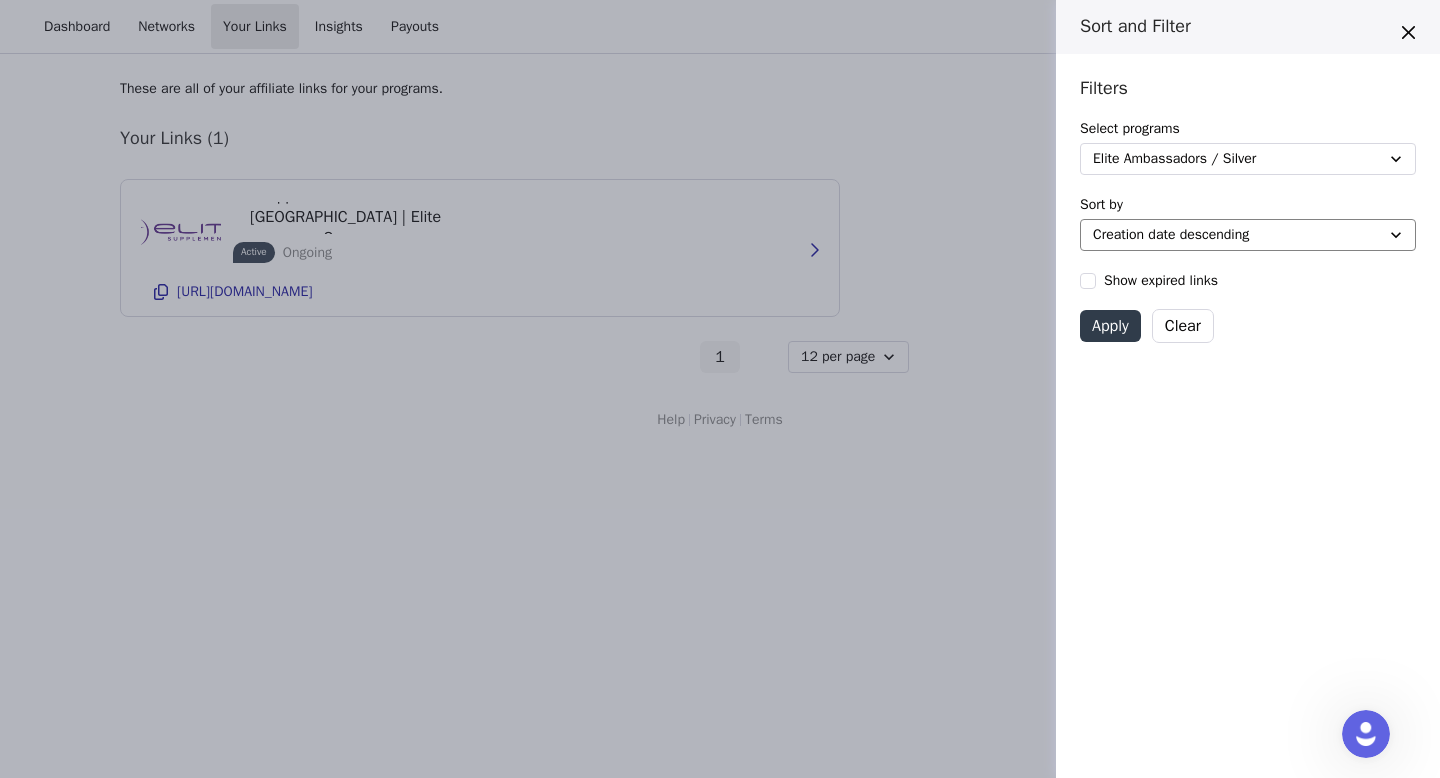 click on "Creation date descending Creation date ascending End date descending End date ascending" at bounding box center (1248, 235) 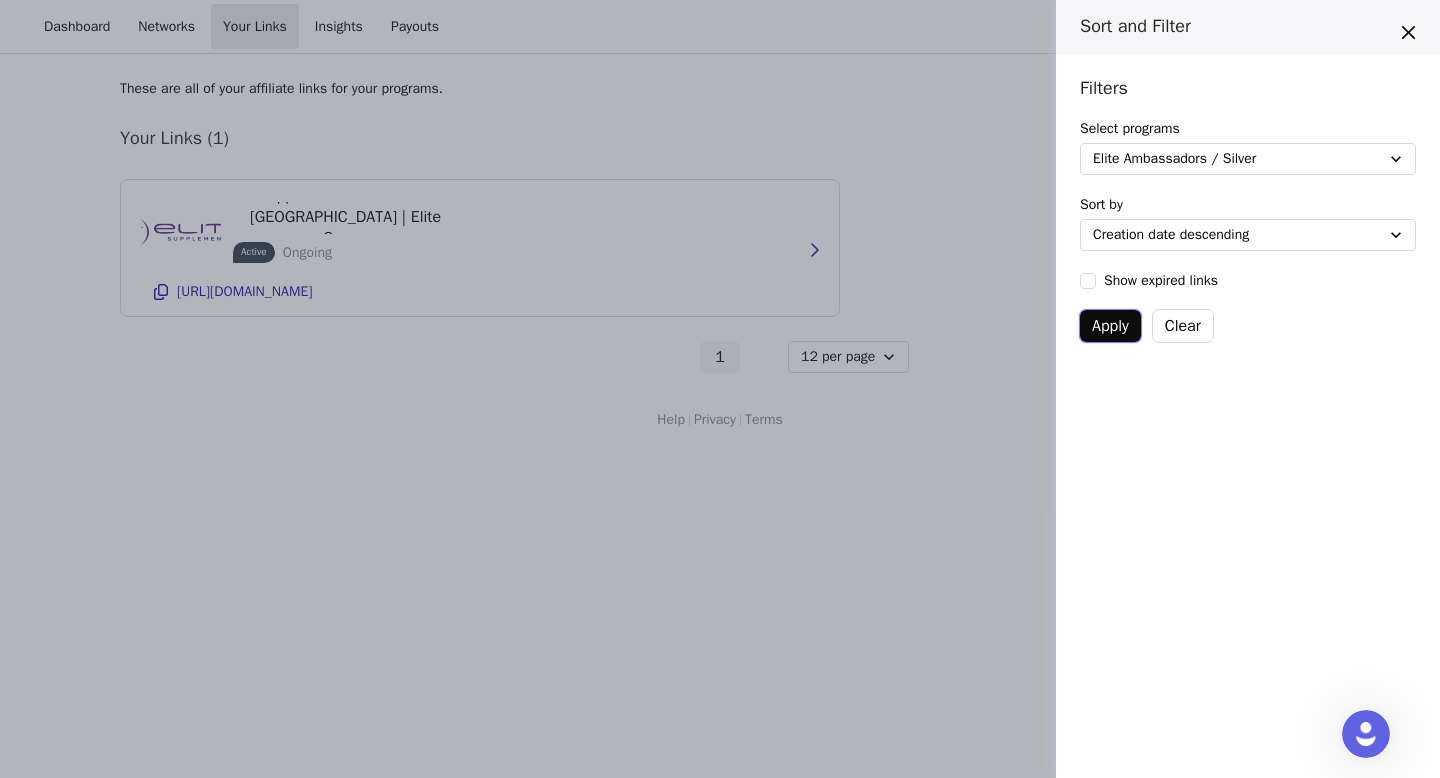 click on "Apply" at bounding box center (1110, 326) 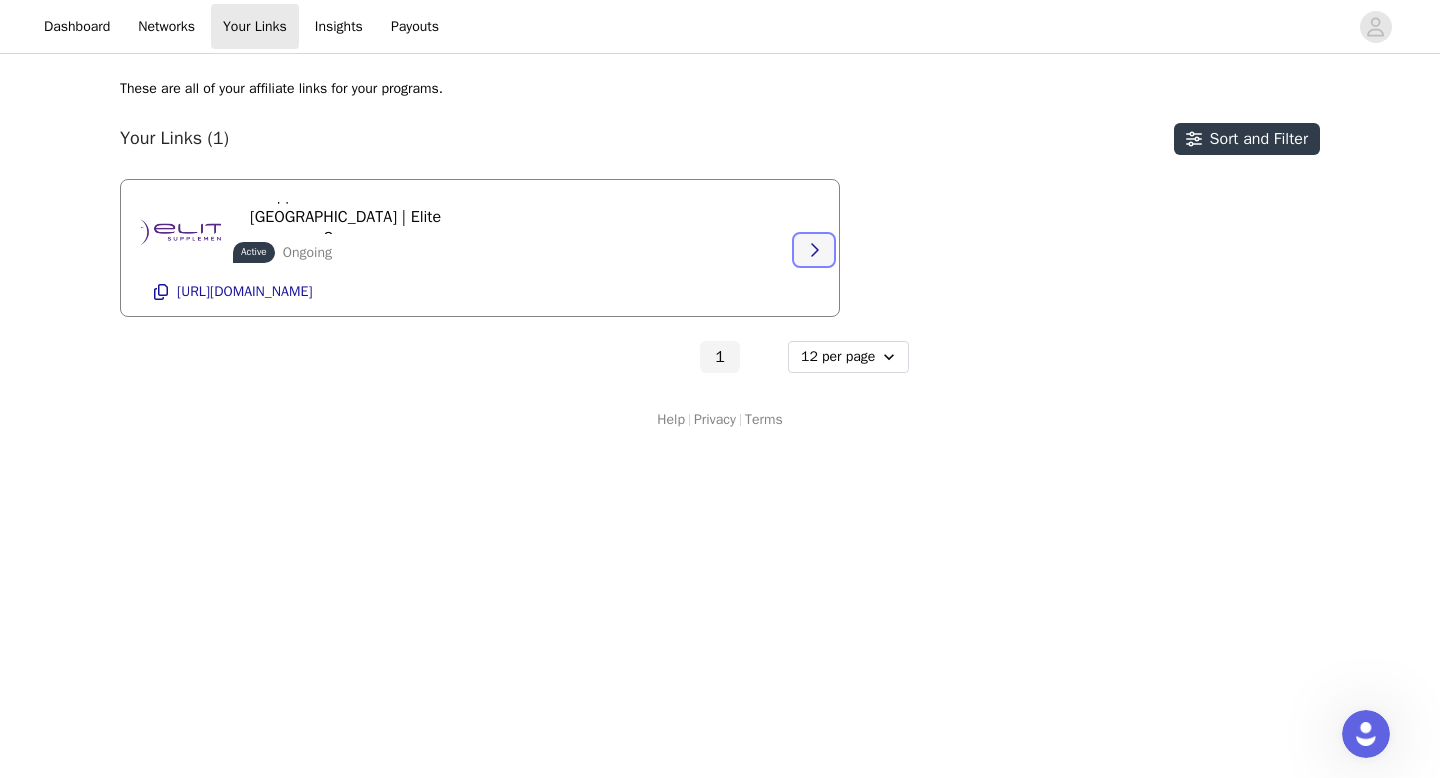 click 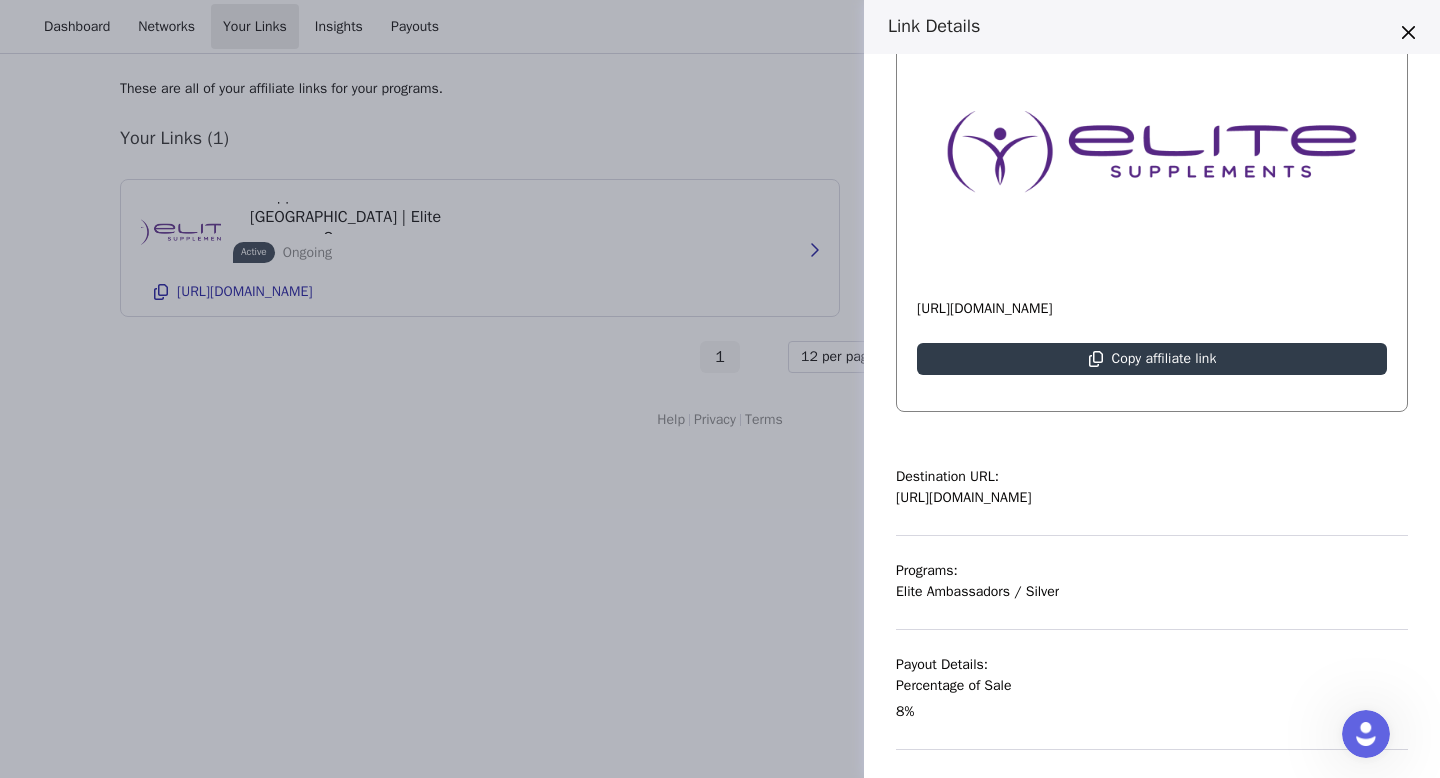 scroll, scrollTop: 270, scrollLeft: 0, axis: vertical 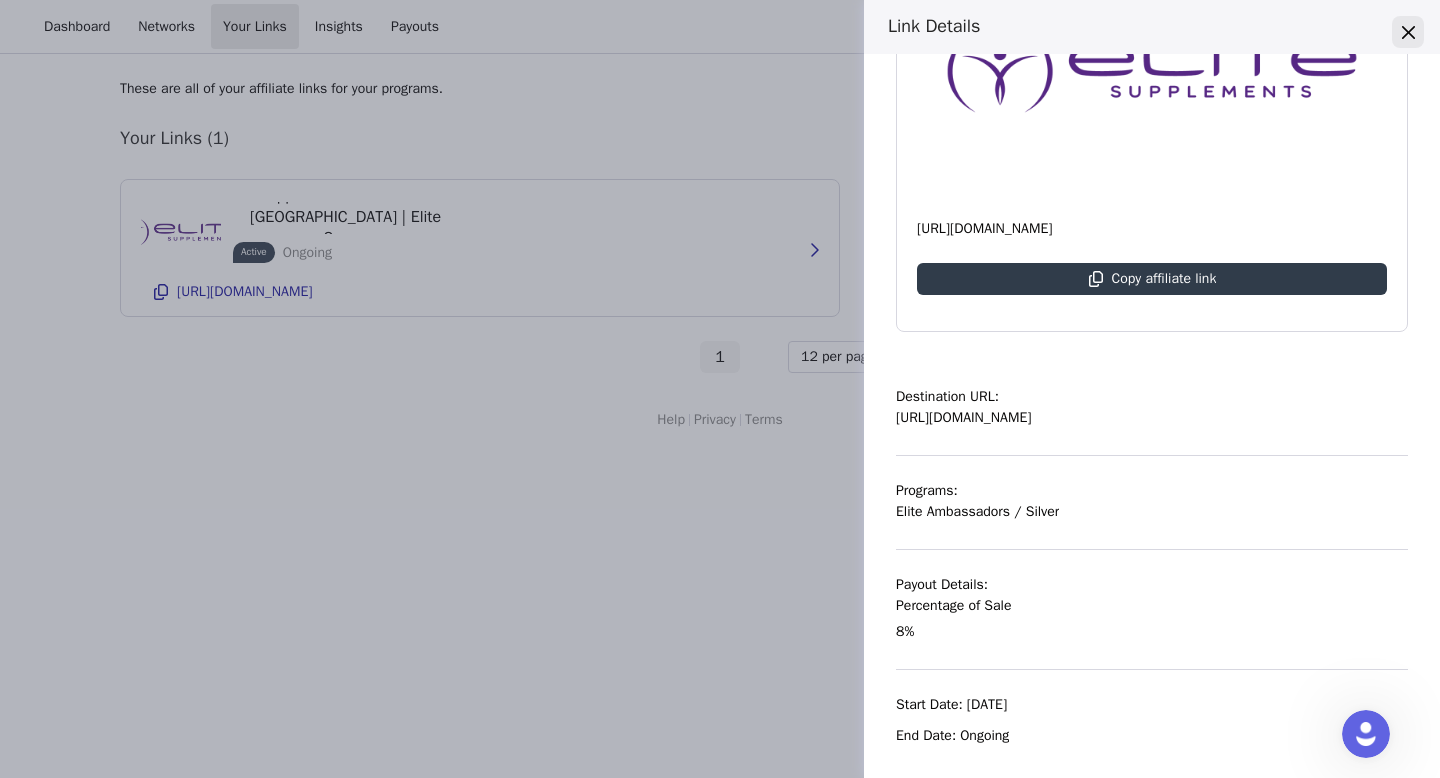 click 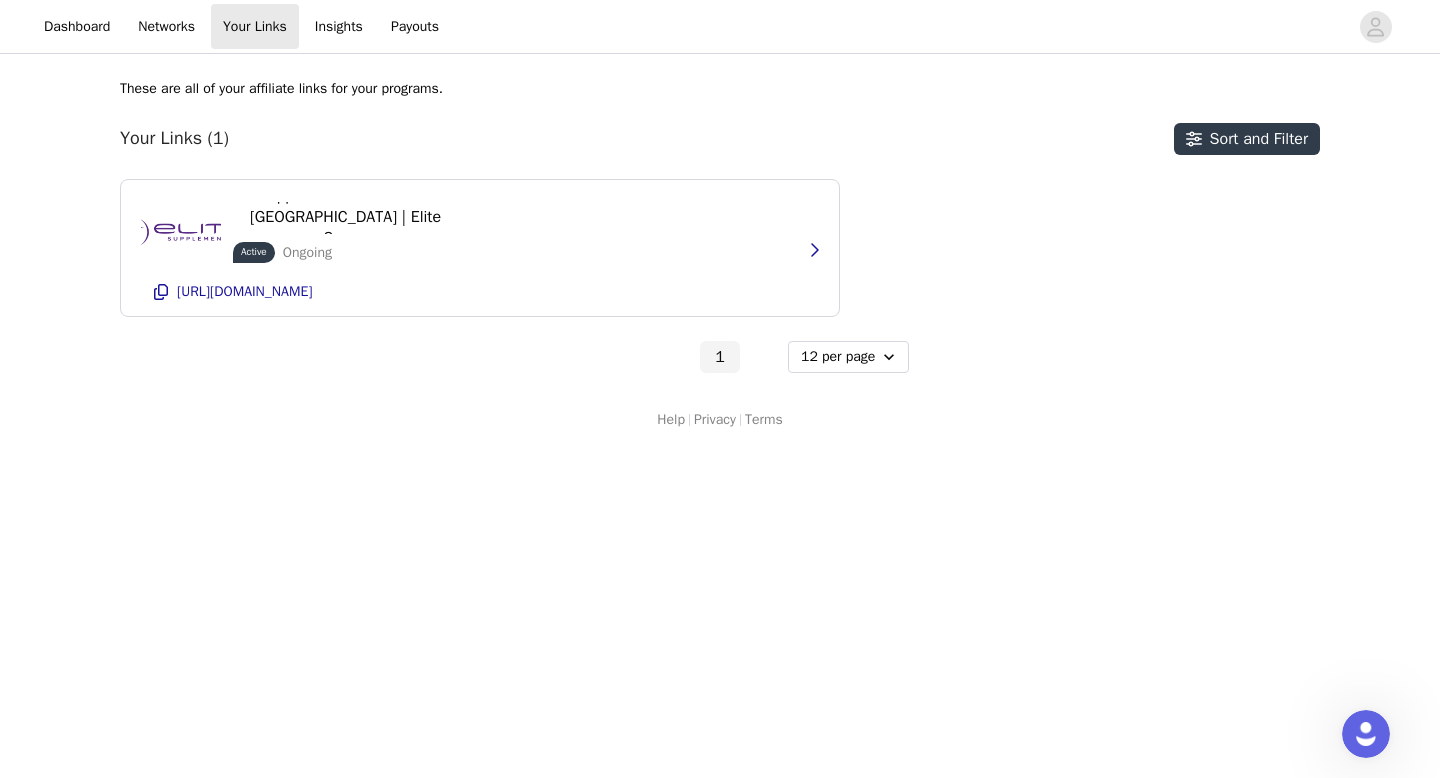 click 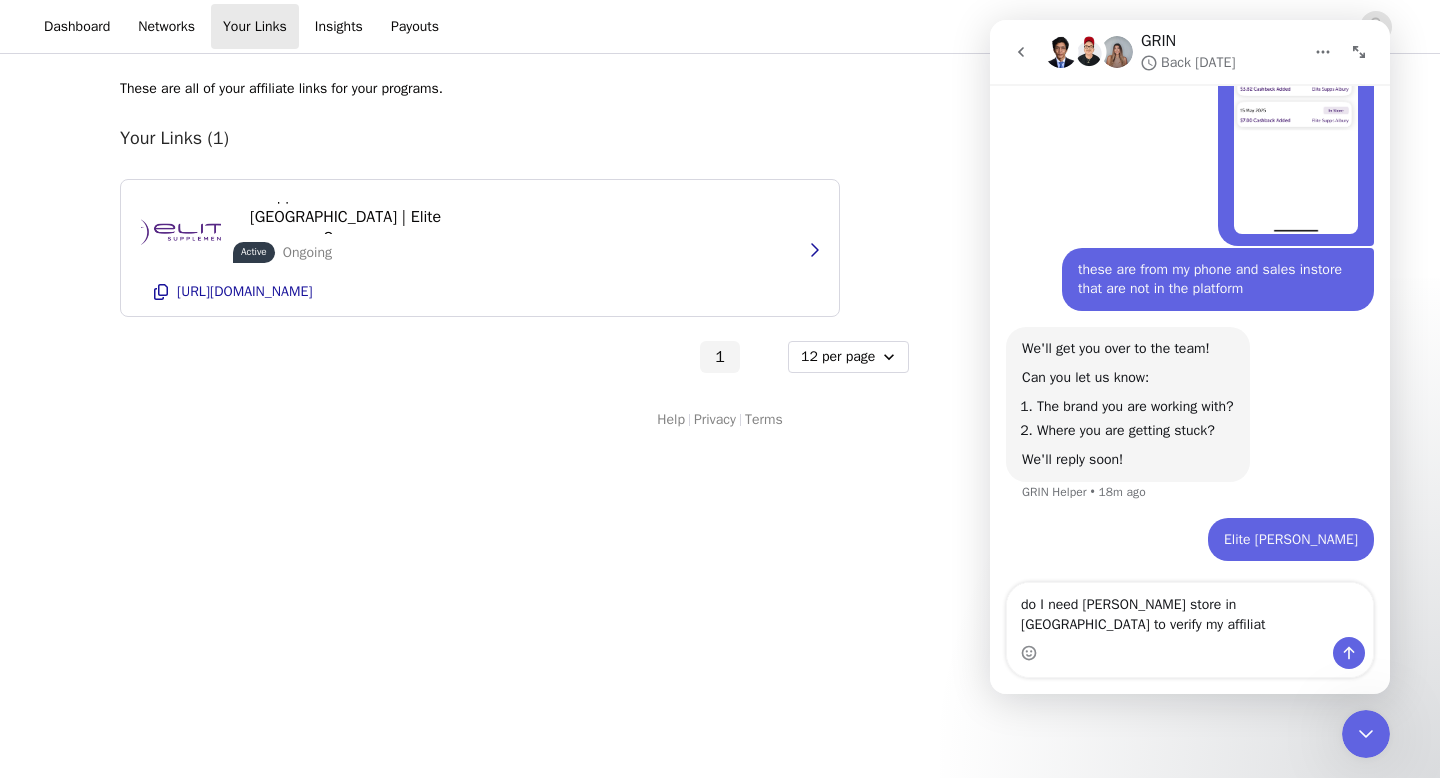 scroll, scrollTop: 2462, scrollLeft: 0, axis: vertical 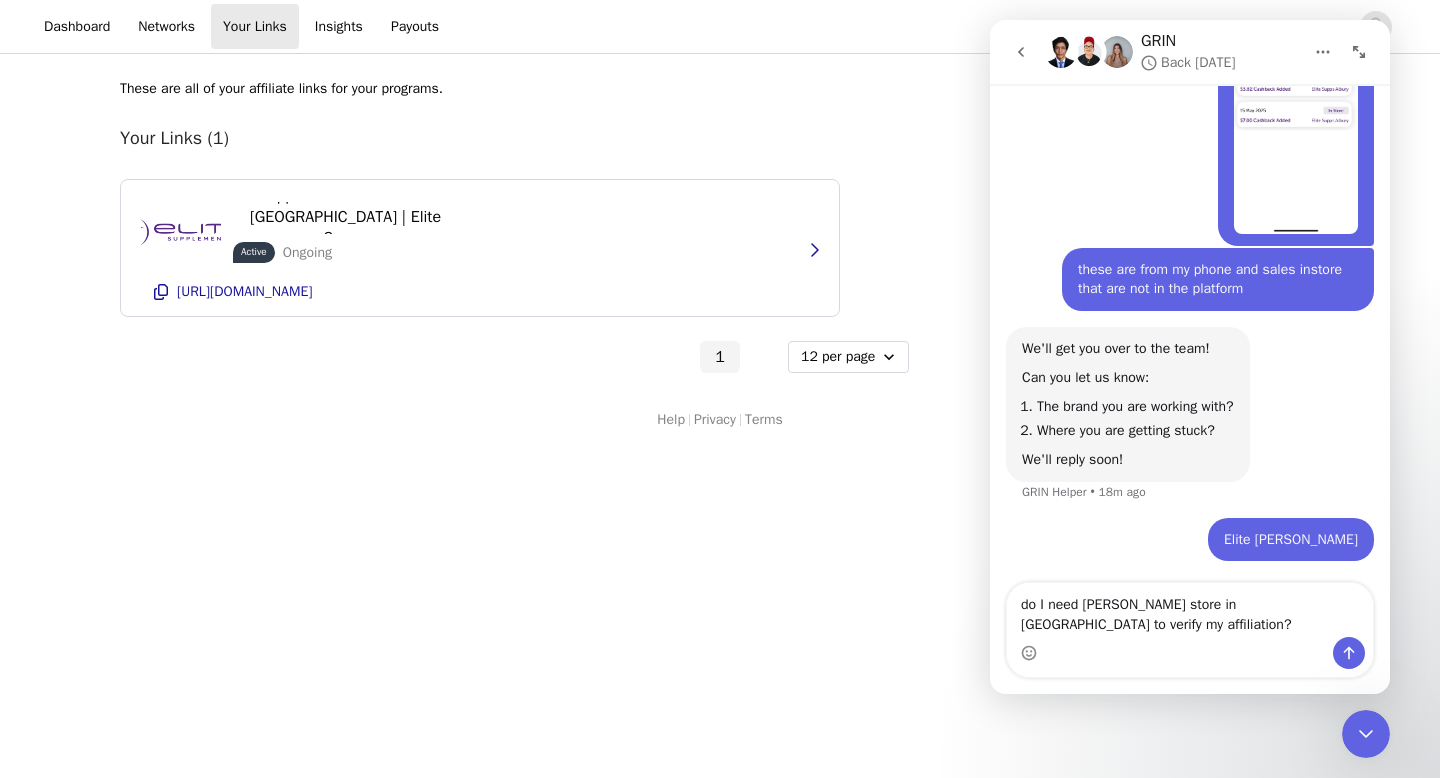 type on "do I need Elite Supps store in [GEOGRAPHIC_DATA] to verify my affiliation?" 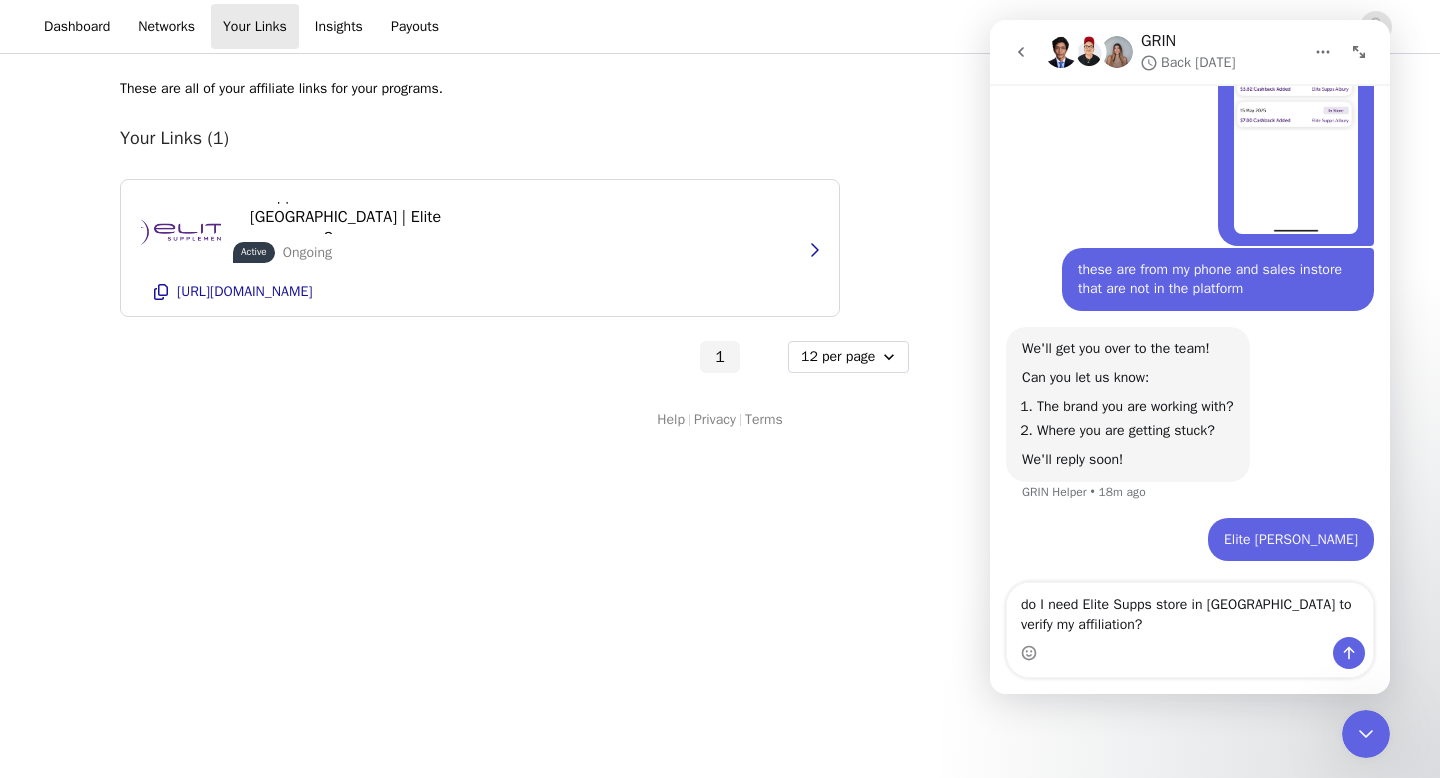 type 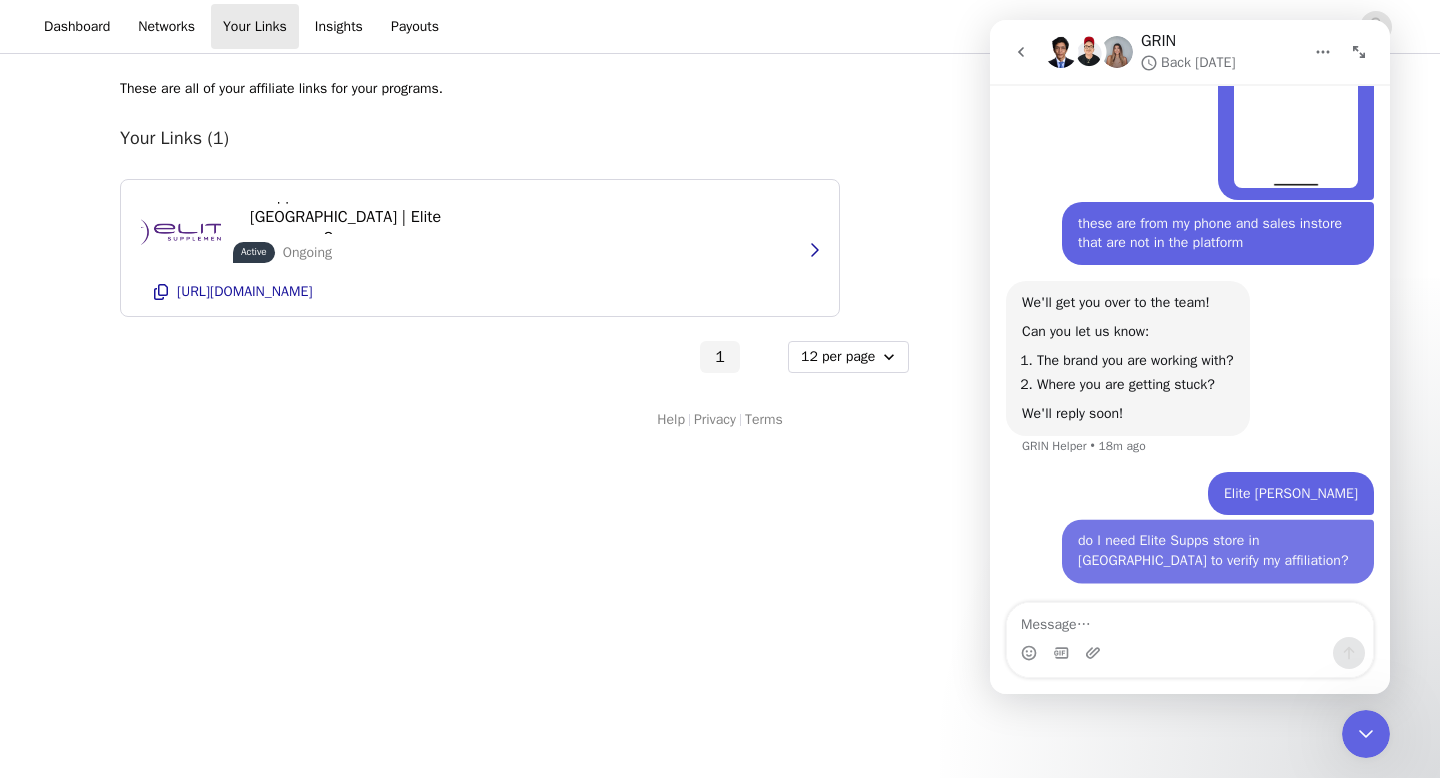 scroll, scrollTop: 2507, scrollLeft: 0, axis: vertical 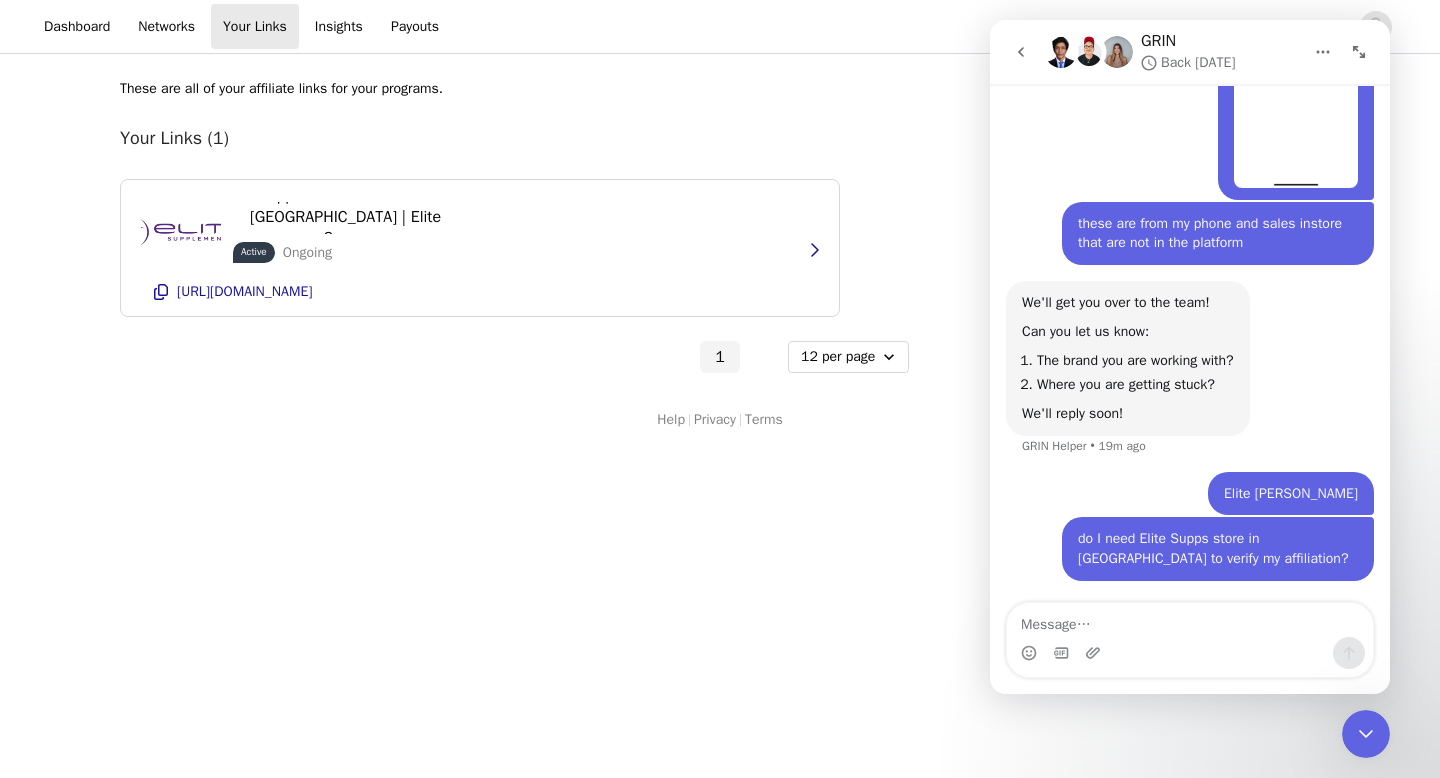 click 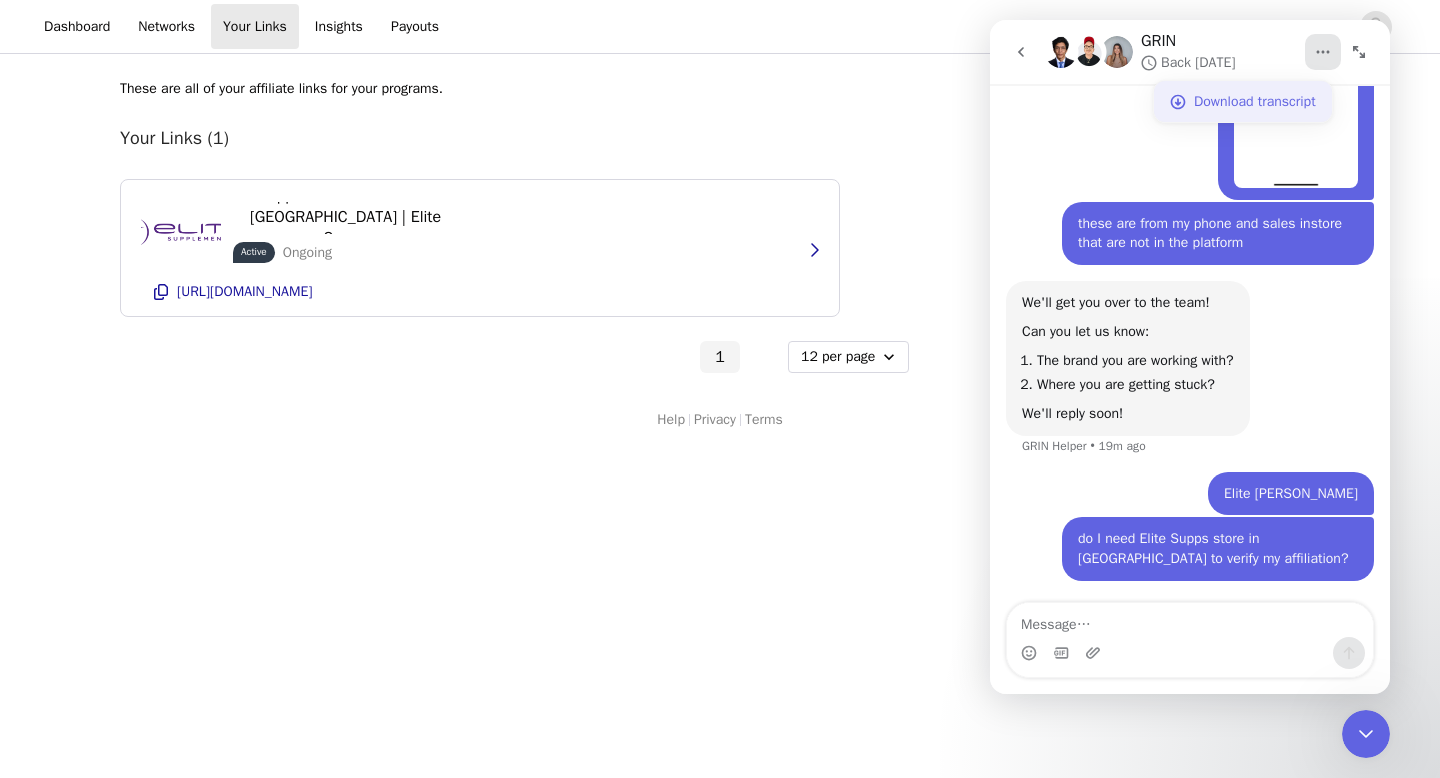 click on "Download transcript" at bounding box center (1255, 101) 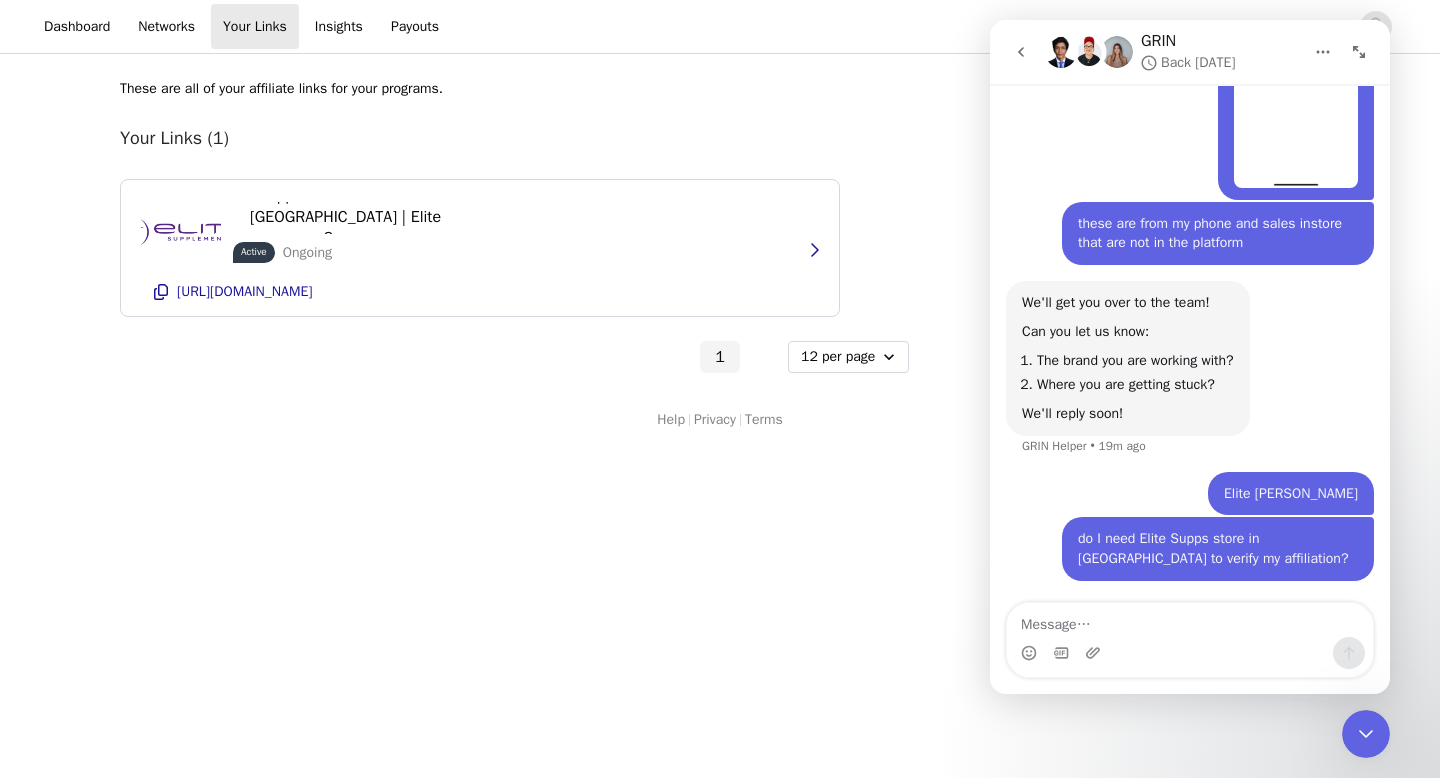 click 